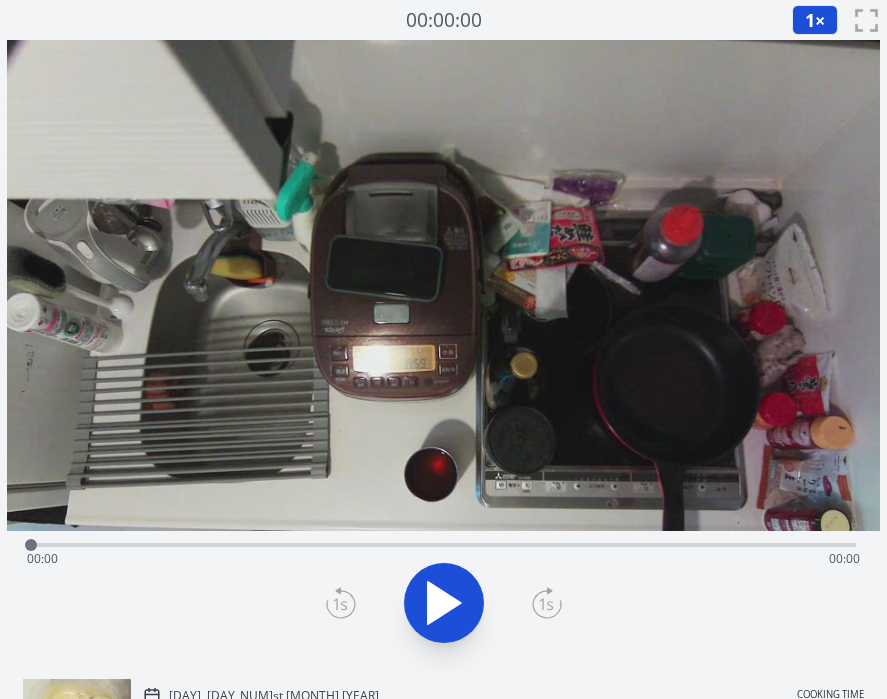 scroll, scrollTop: 0, scrollLeft: 0, axis: both 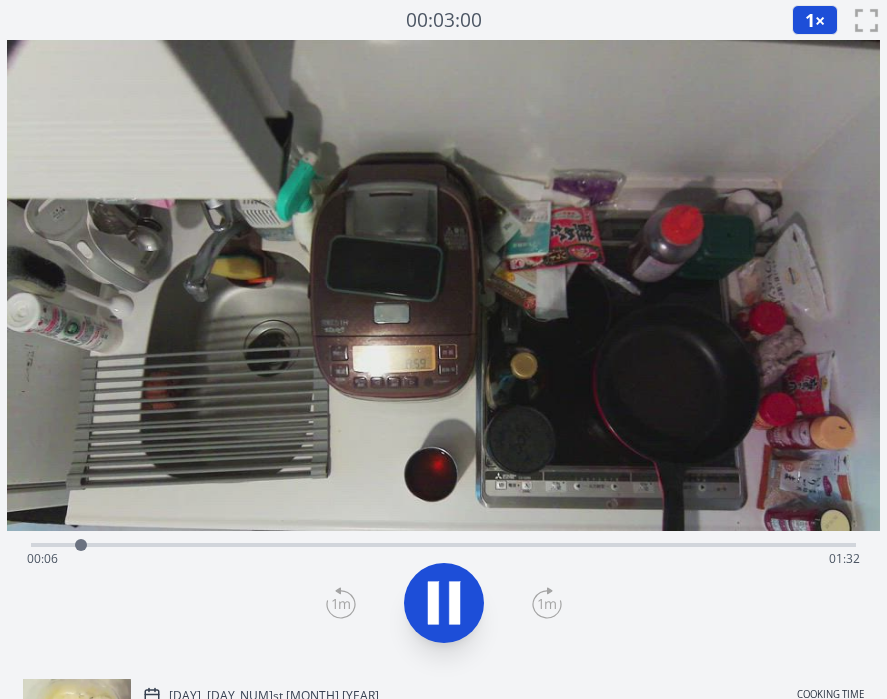 click on "Time elapsed:  00:06
Time remaining:  01:32" at bounding box center [444, 559] 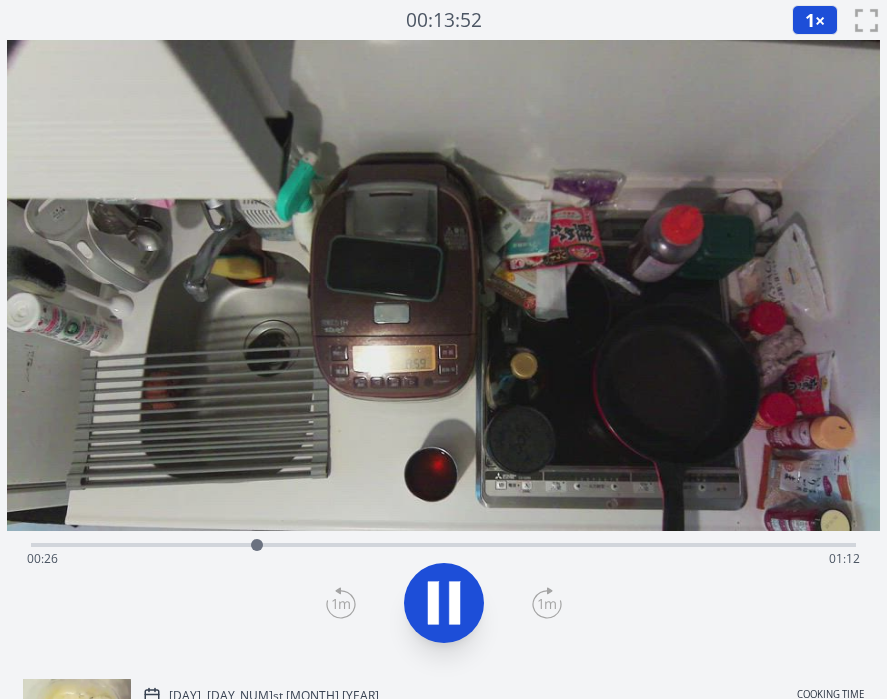 click on "Time elapsed:  00:26
Time remaining:  01:12" at bounding box center [444, 559] 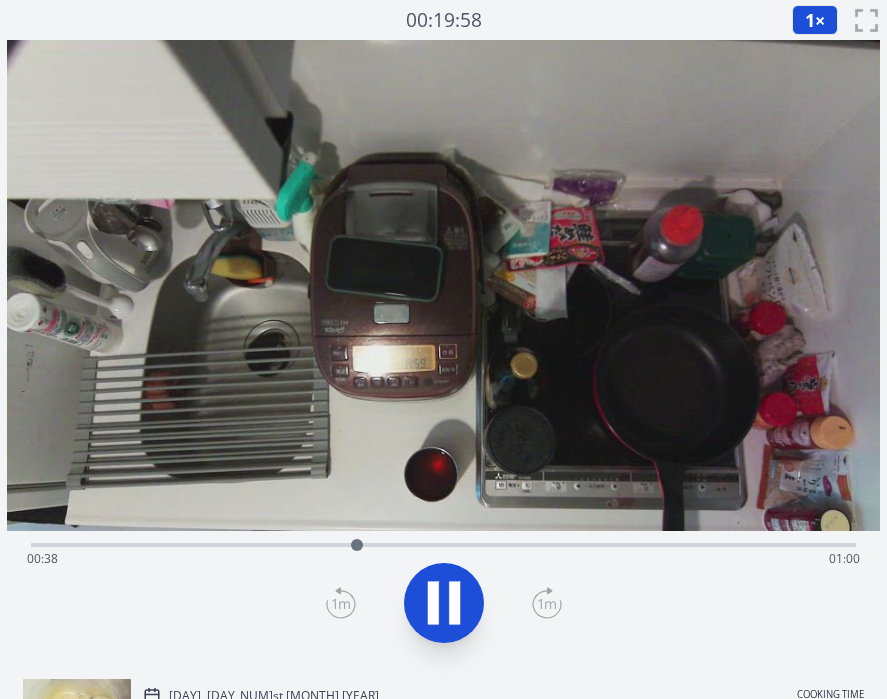 click on "Time elapsed:  00:38
Time remaining:  01:00" at bounding box center (444, 559) 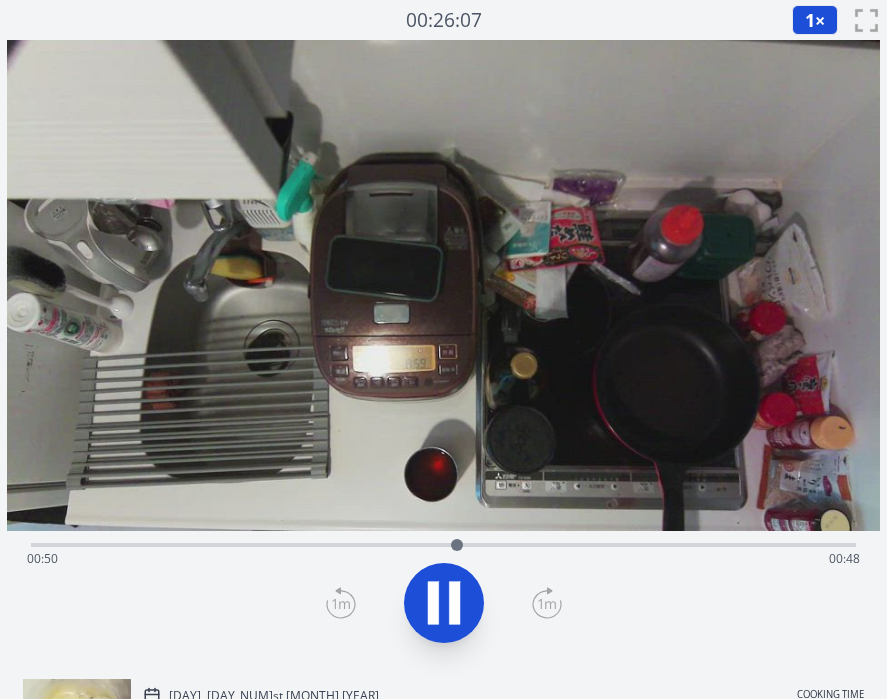 click on "Time elapsed:  00:50
Time remaining:  00:48" at bounding box center (444, 559) 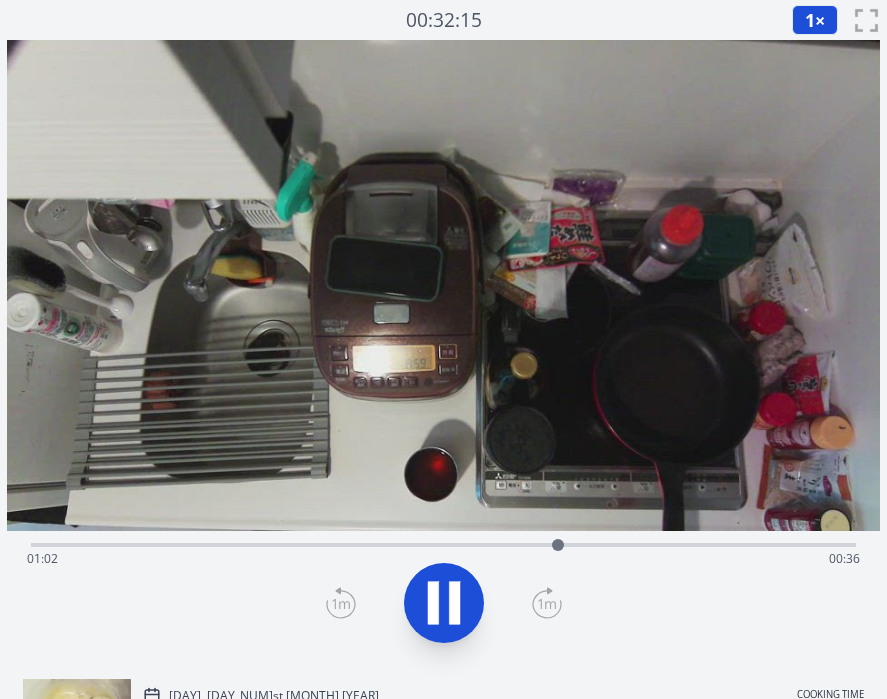 click on "Time elapsed:  01:02
Time remaining:  00:36" at bounding box center [444, 559] 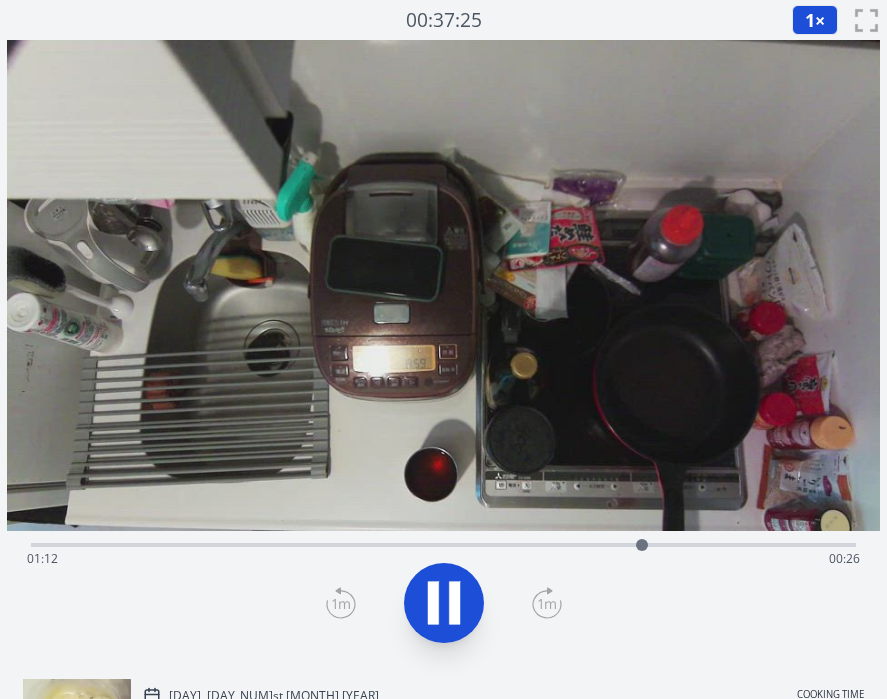 click on "Time elapsed:  01:12
Time remaining:  00:26" at bounding box center (444, 559) 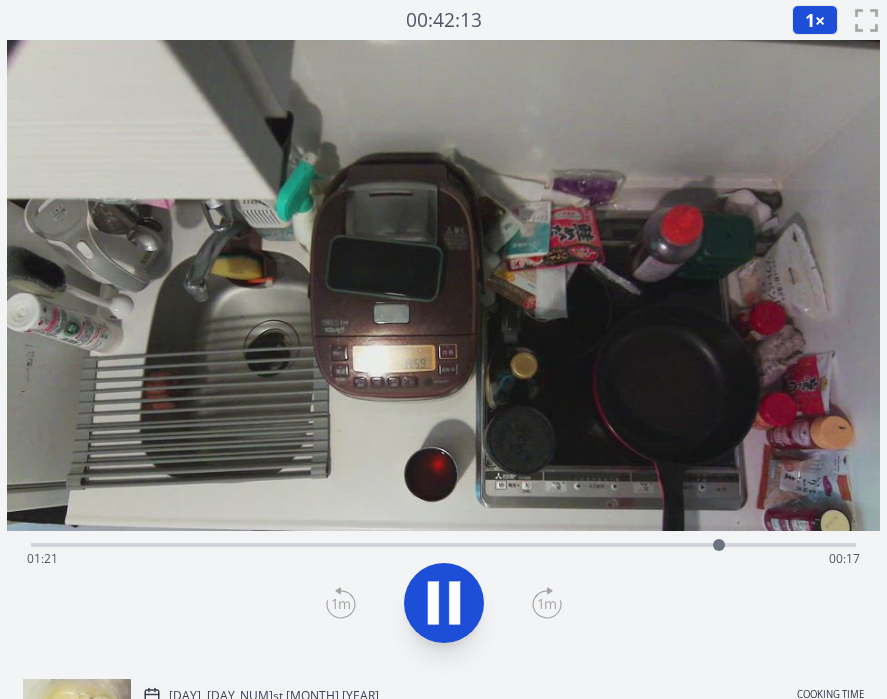 click on "Time elapsed:  01:21
Time remaining:  00:17" at bounding box center [444, 559] 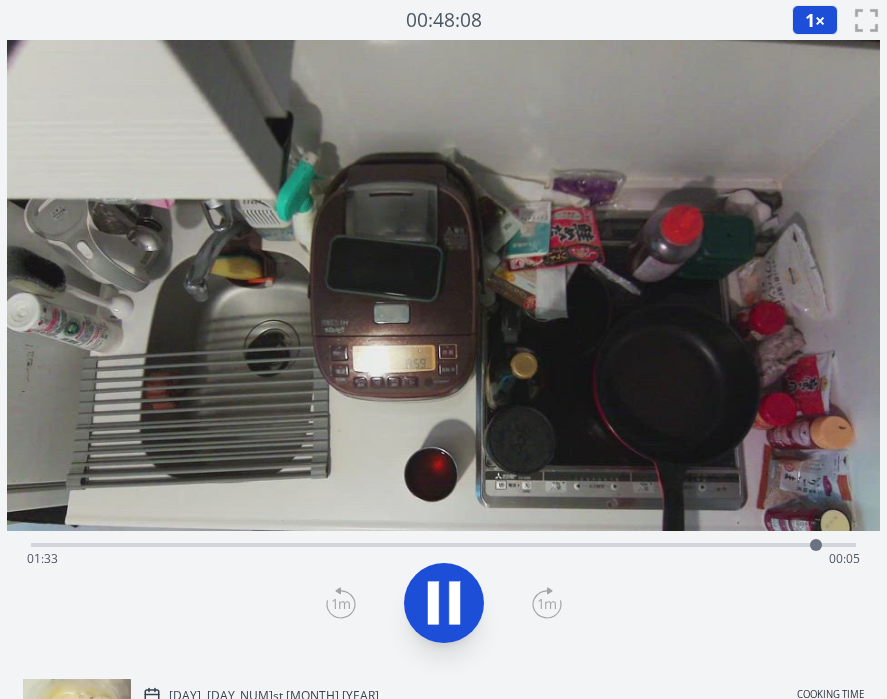 click on "Time elapsed:  01:33
Time remaining:  00:05" at bounding box center (444, 559) 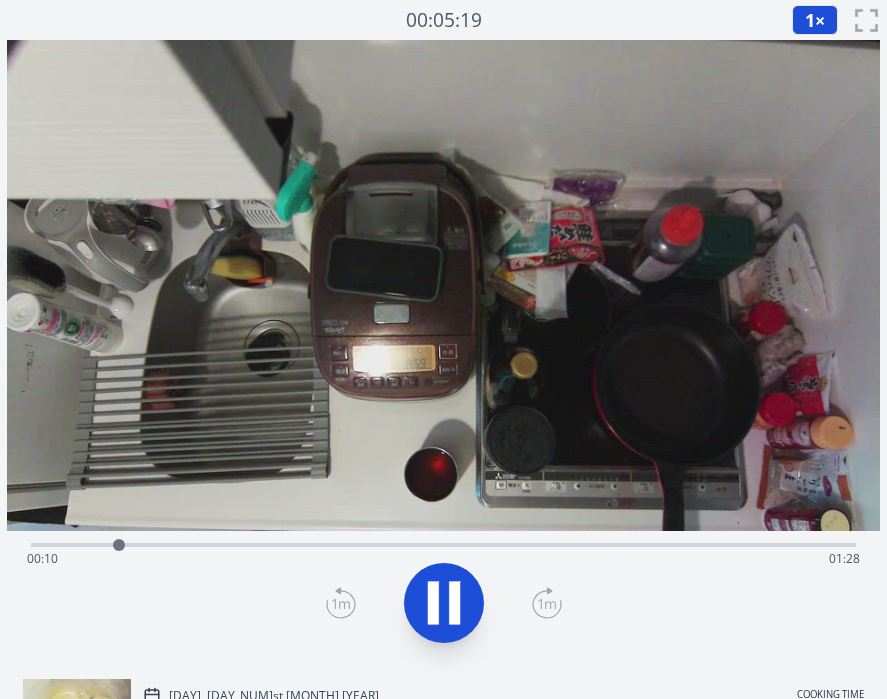 click on "Time elapsed:  00:10
Time remaining:  01:28" at bounding box center [444, 559] 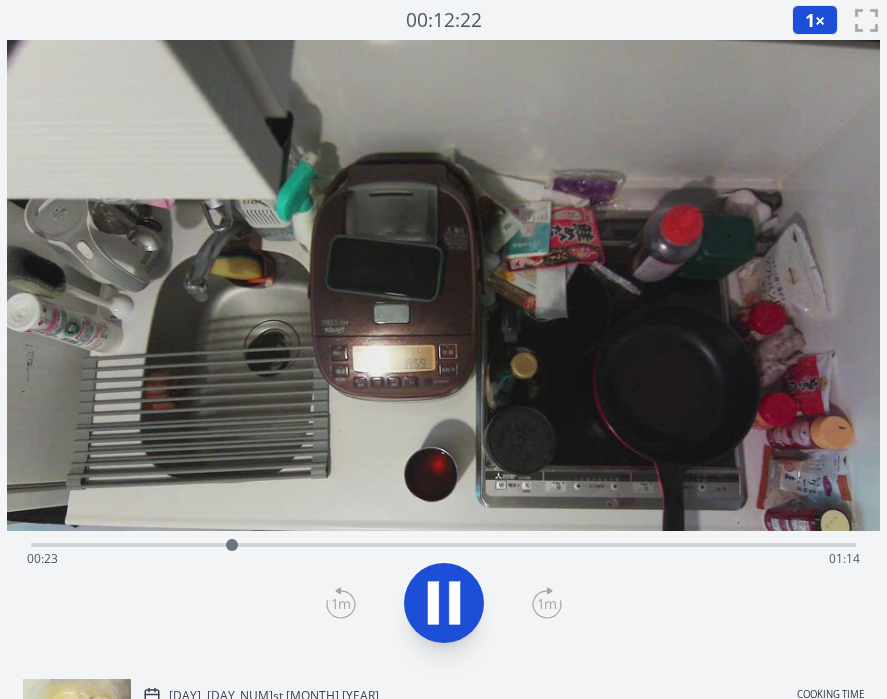click on "Time elapsed:  00:23
Time remaining:  01:14" at bounding box center (444, 559) 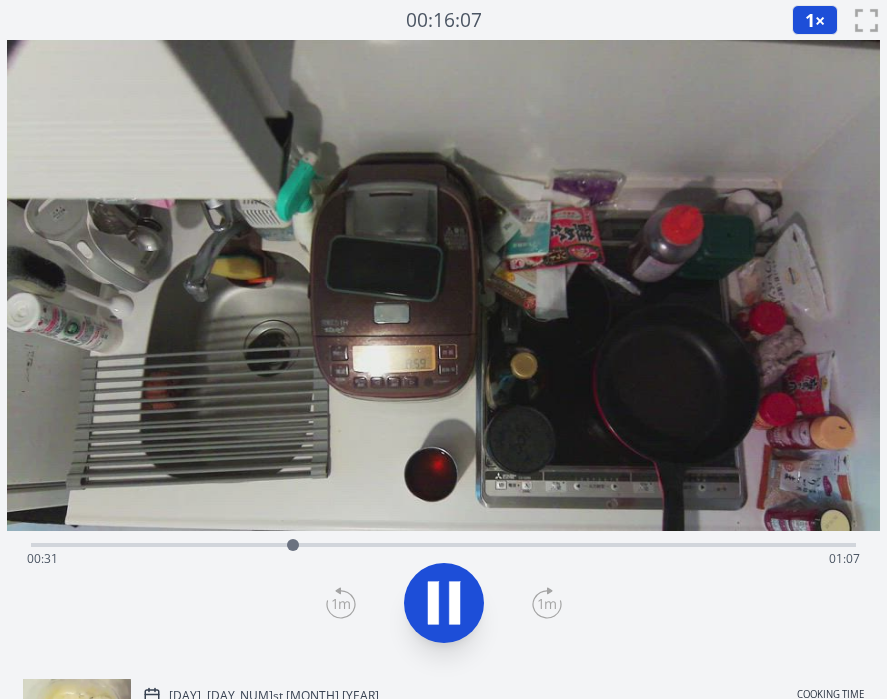 click on "Time elapsed:  00:31
Time remaining:  01:07" at bounding box center (444, 559) 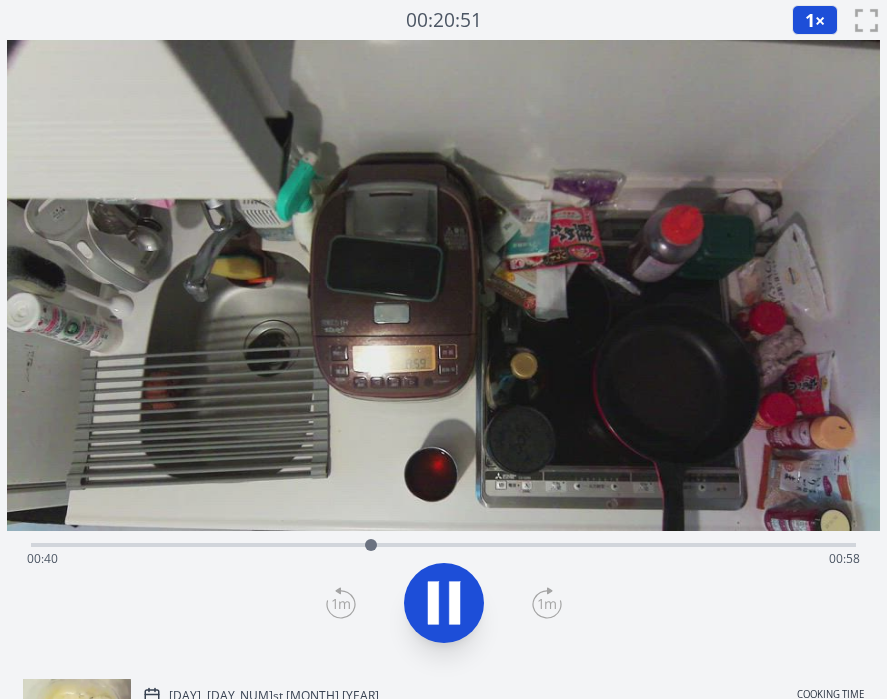 click on "Time elapsed:  00:40
Time remaining:  00:58" at bounding box center [444, 559] 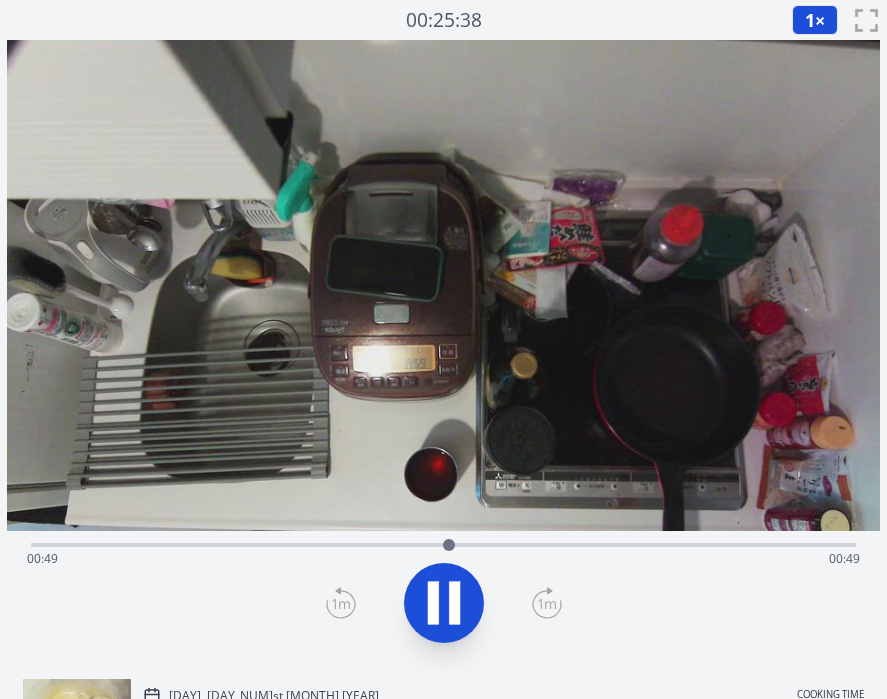 click on "Time elapsed:  00:49
Time remaining:  00:49" at bounding box center [444, 559] 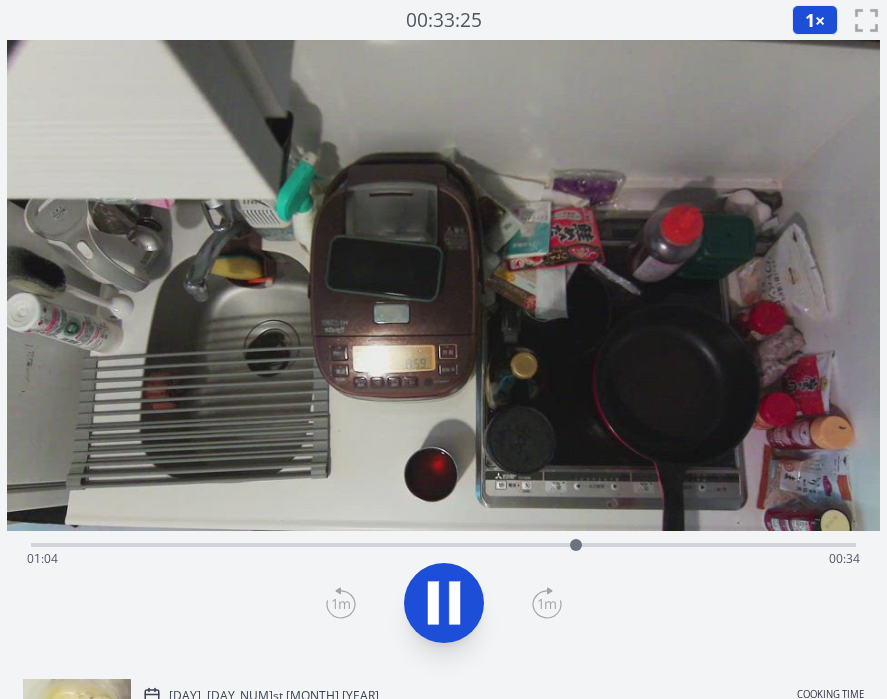 click on "Time elapsed:  01:04
Time remaining:  00:34" at bounding box center (444, 543) 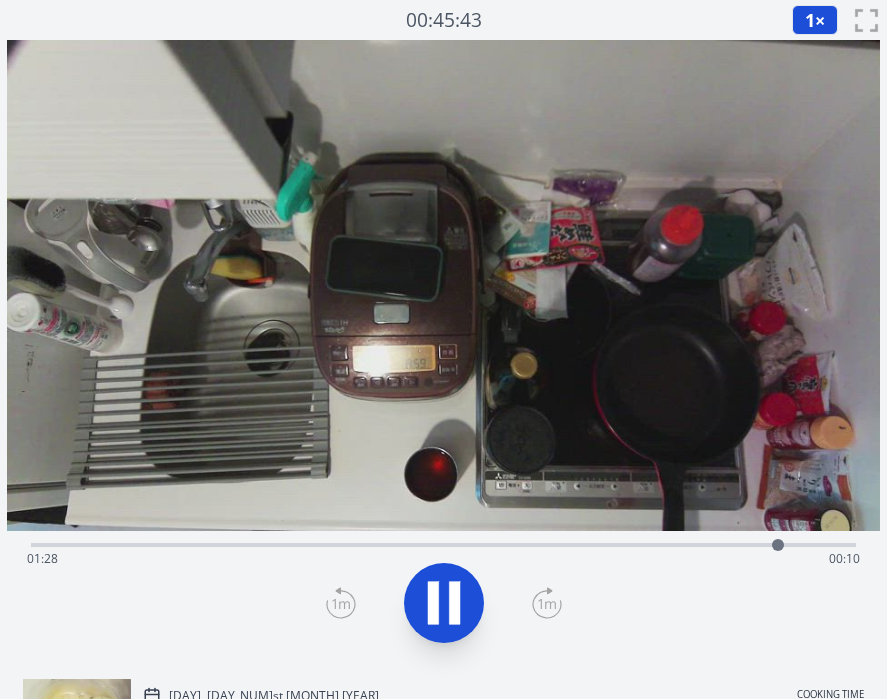click on "Time elapsed:  01:28
Time remaining:  00:10" at bounding box center [444, 559] 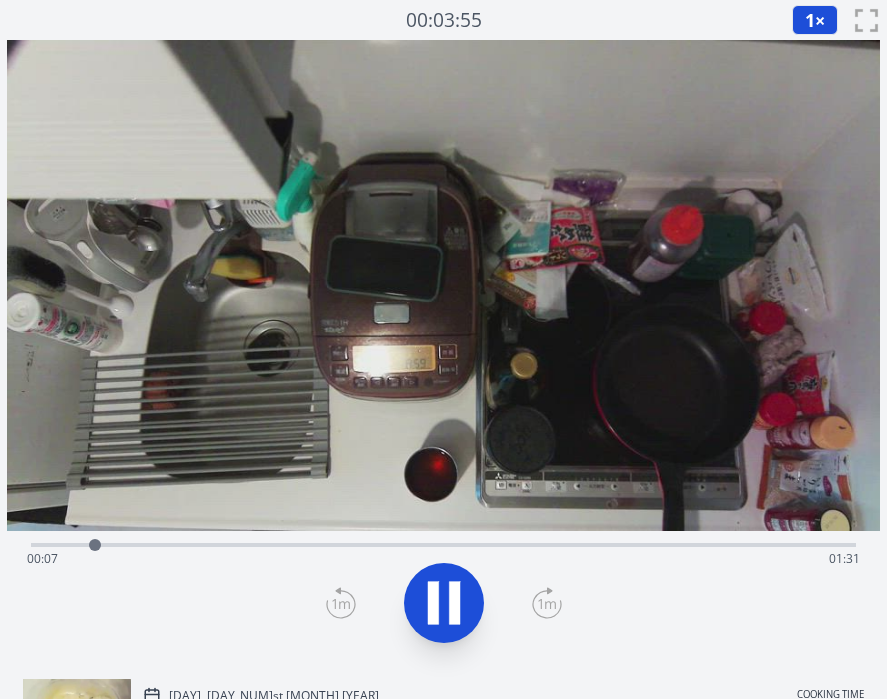 click on "Time elapsed:  00:07
Time remaining:  01:31" at bounding box center (444, 559) 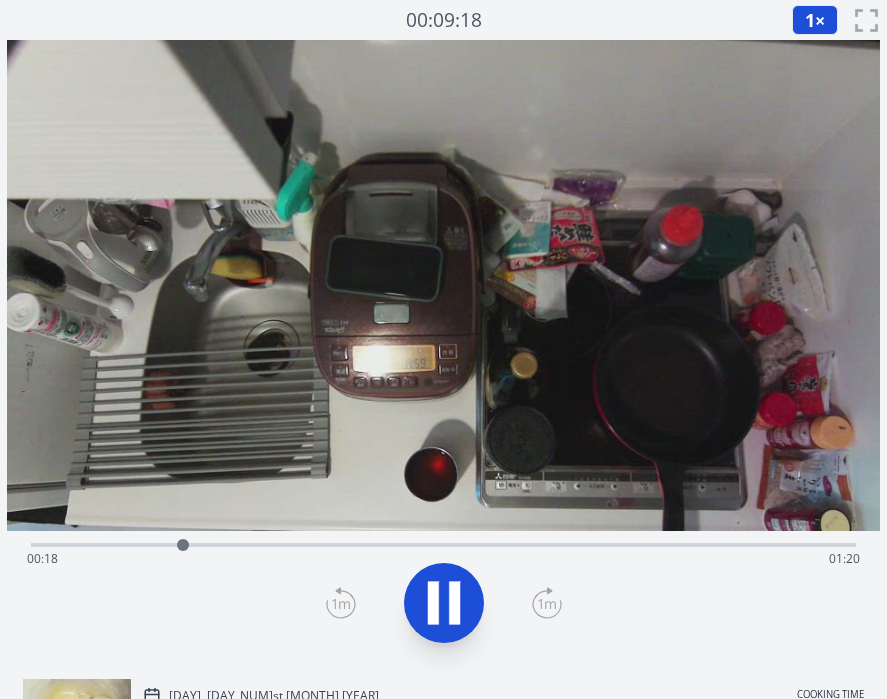 click on "Time elapsed:  00:18
Time remaining:  01:20" at bounding box center (444, 559) 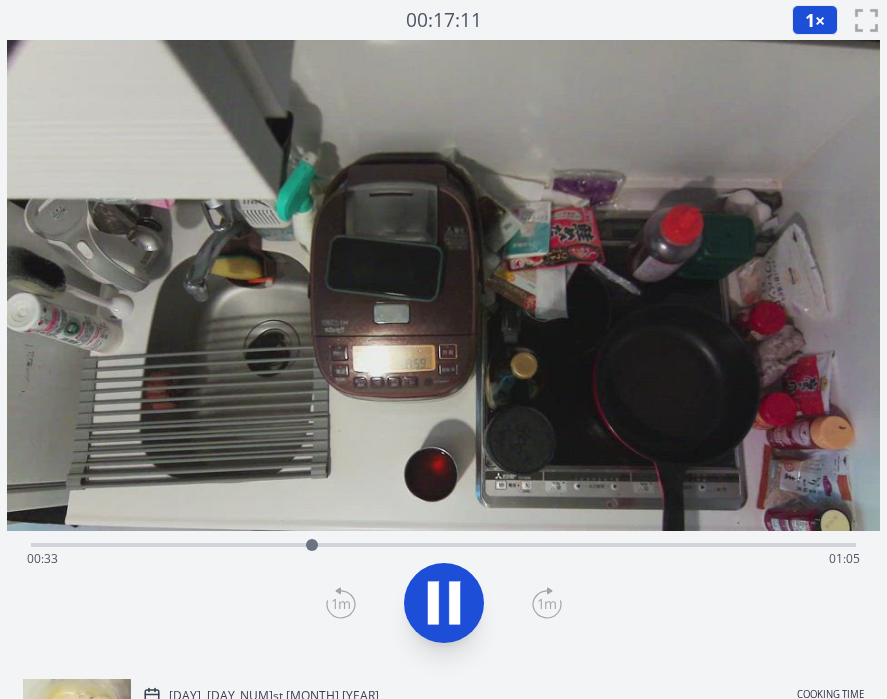 click on "Time elapsed:  00:33
Time remaining:  01:05" at bounding box center (444, 543) 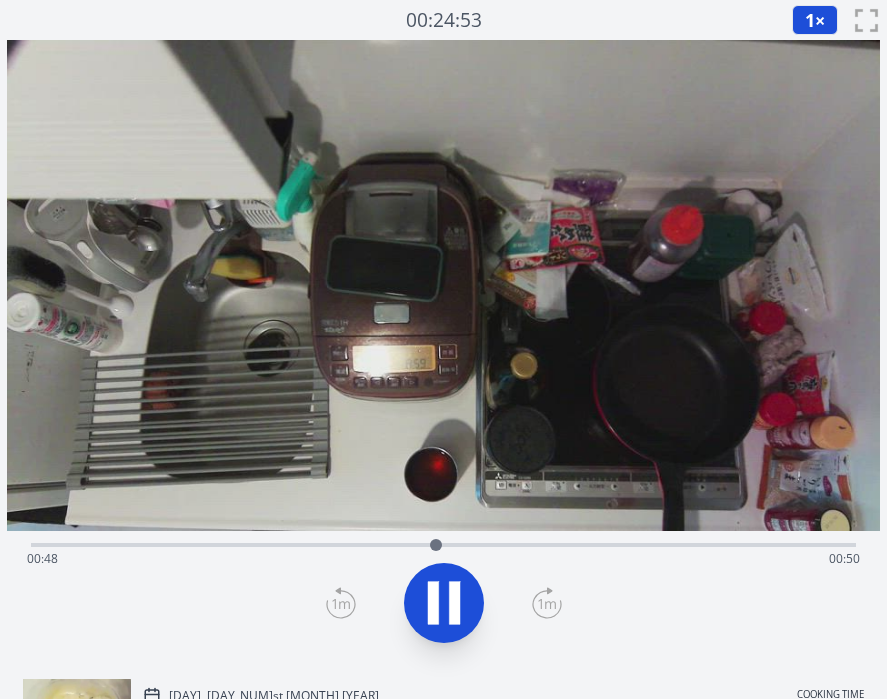 click on "Time elapsed:  00:48
Time remaining:  00:50" at bounding box center (444, 559) 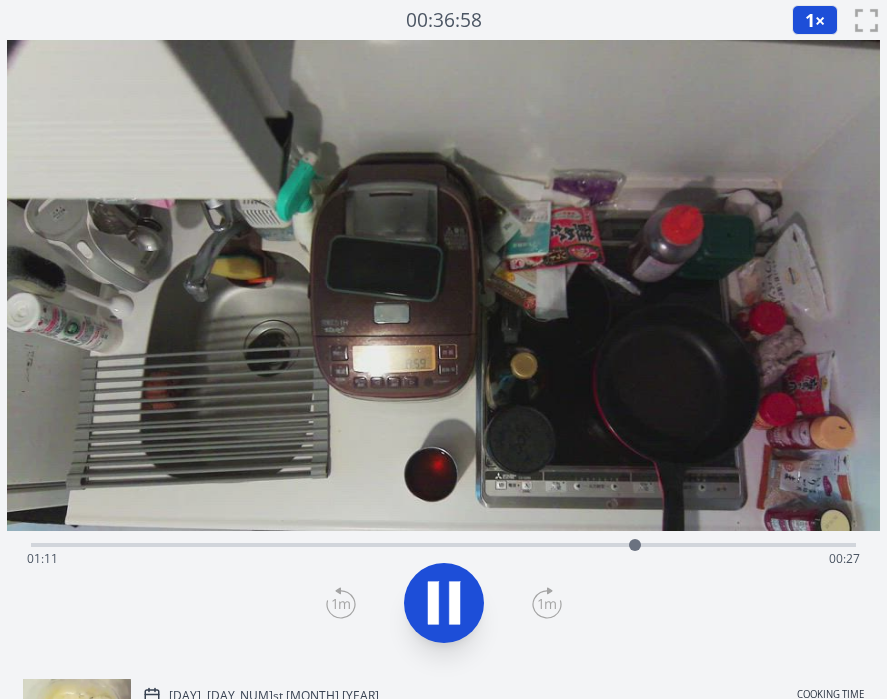 click 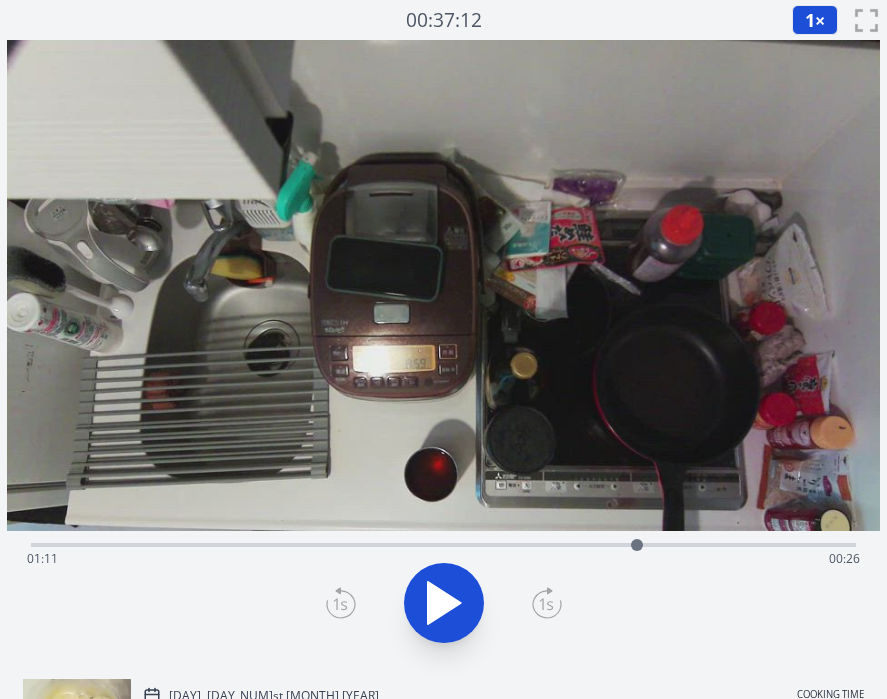 click on "Time elapsed:  01:11
Time remaining:  00:26" at bounding box center (444, 559) 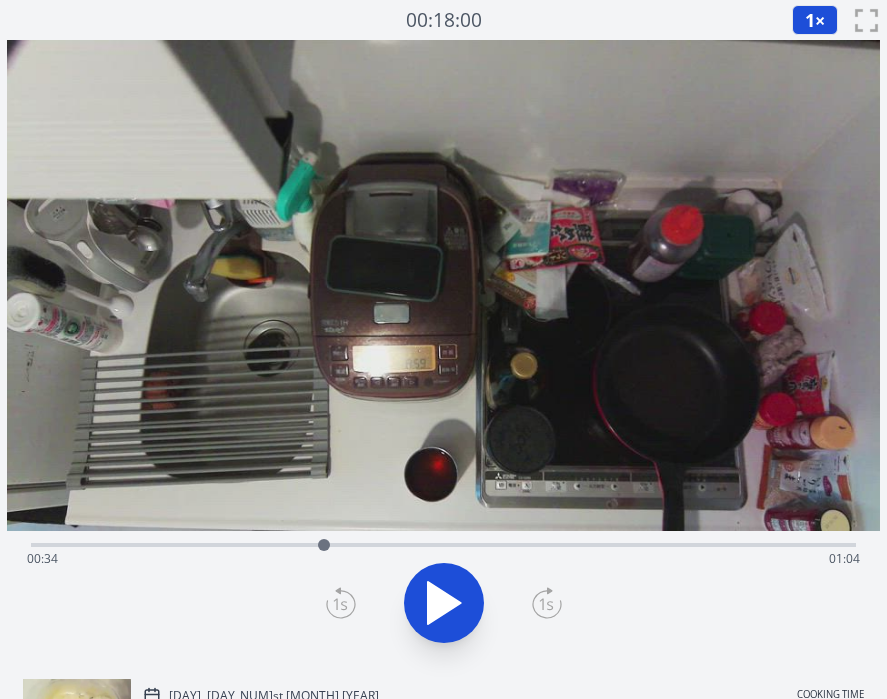 click 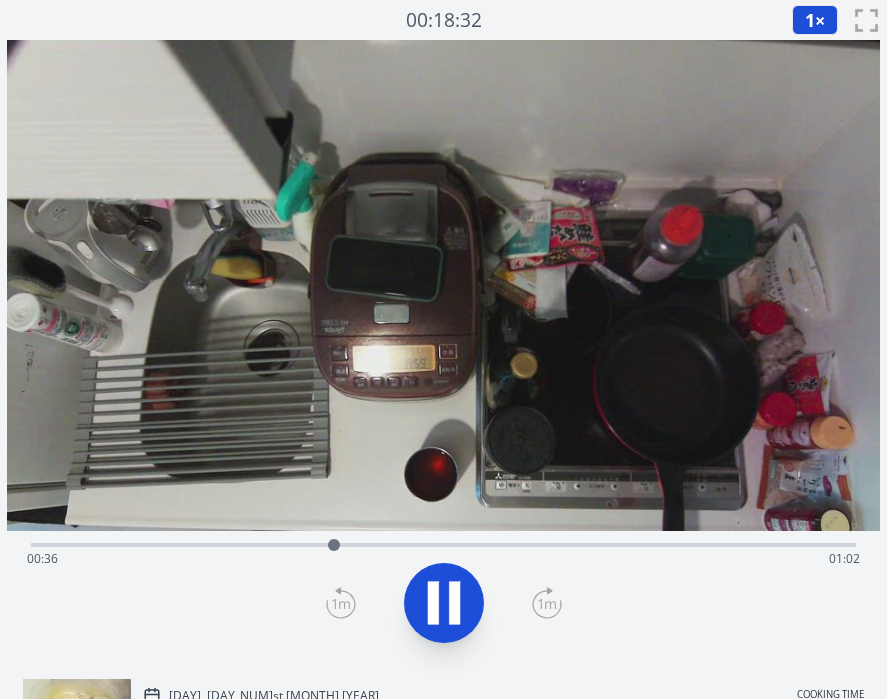 click on "Time elapsed:  00:36
Time remaining:  01:02" at bounding box center [444, 559] 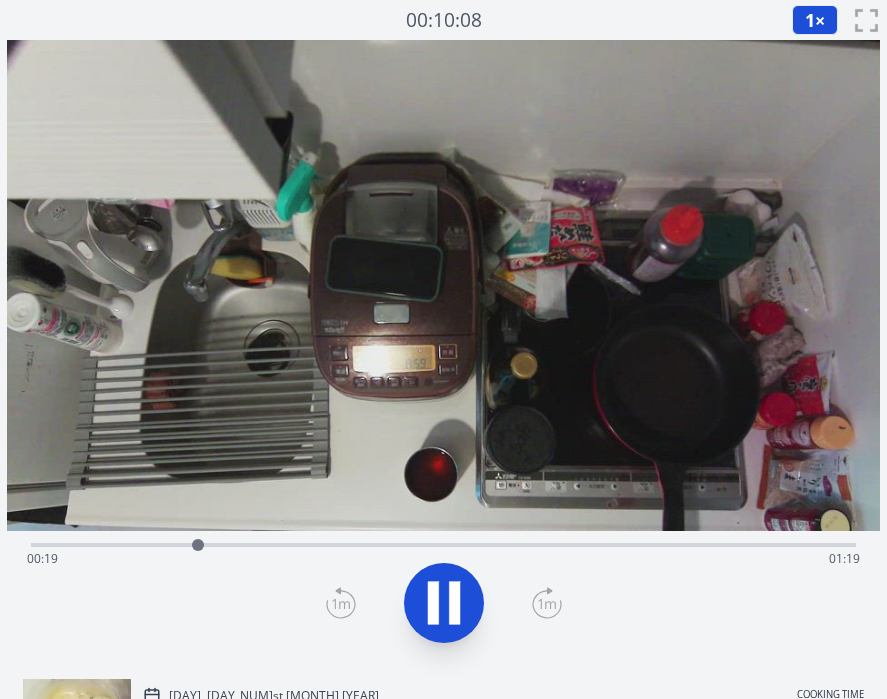 click 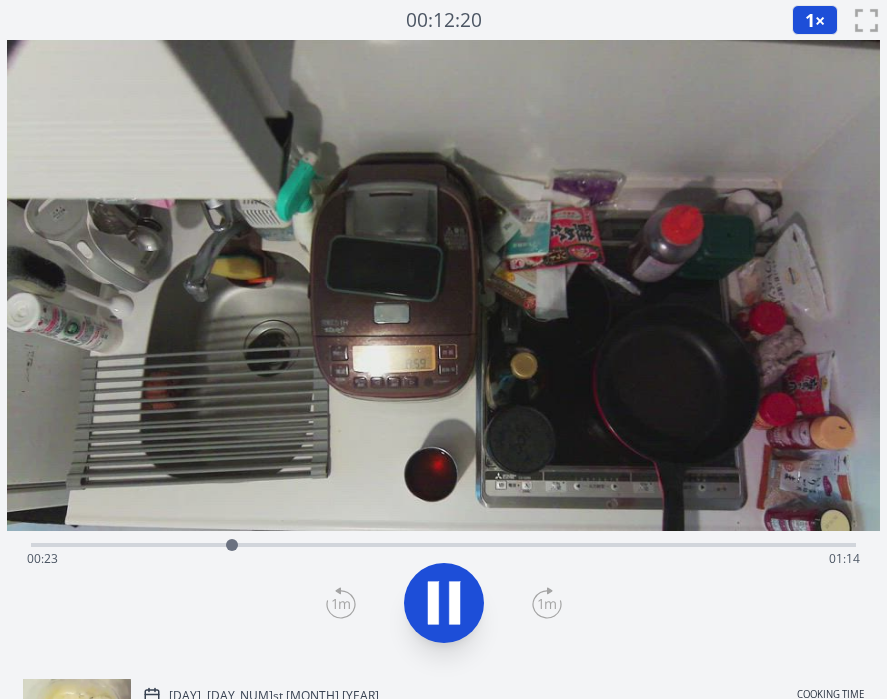 click 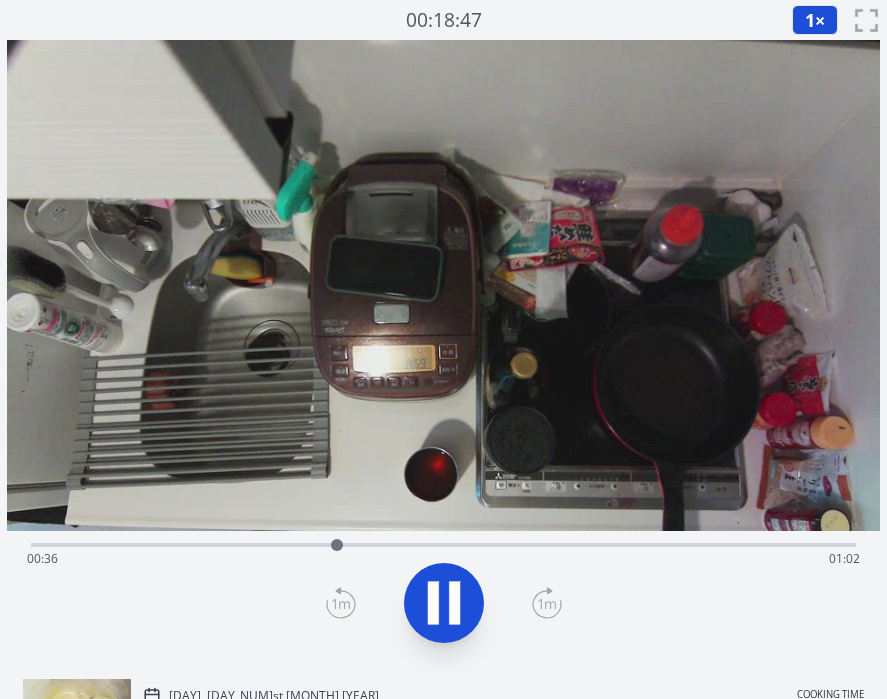 click 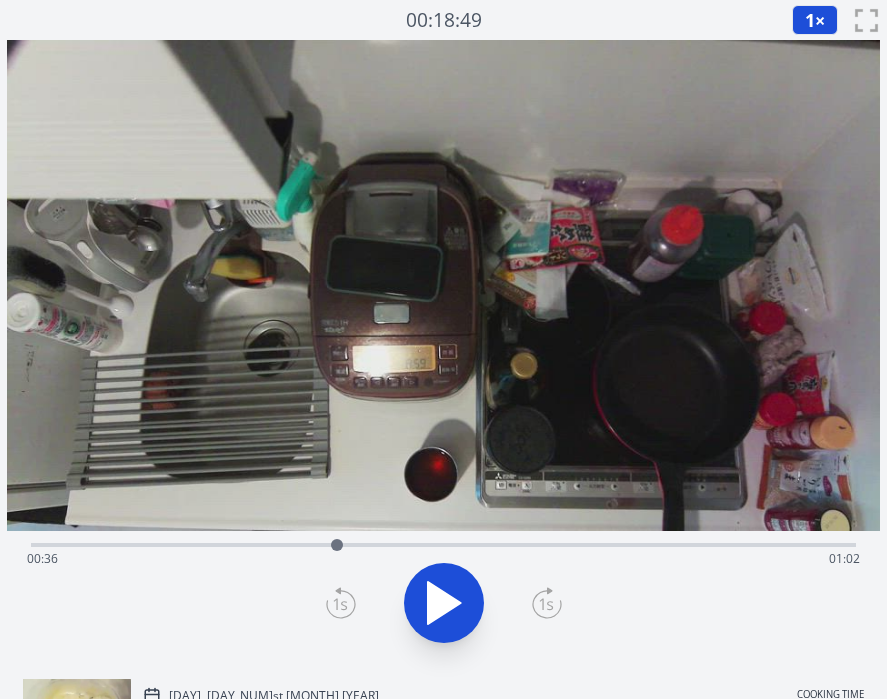 click on "Time elapsed:  00:36
Time remaining:  01:02" at bounding box center (444, 559) 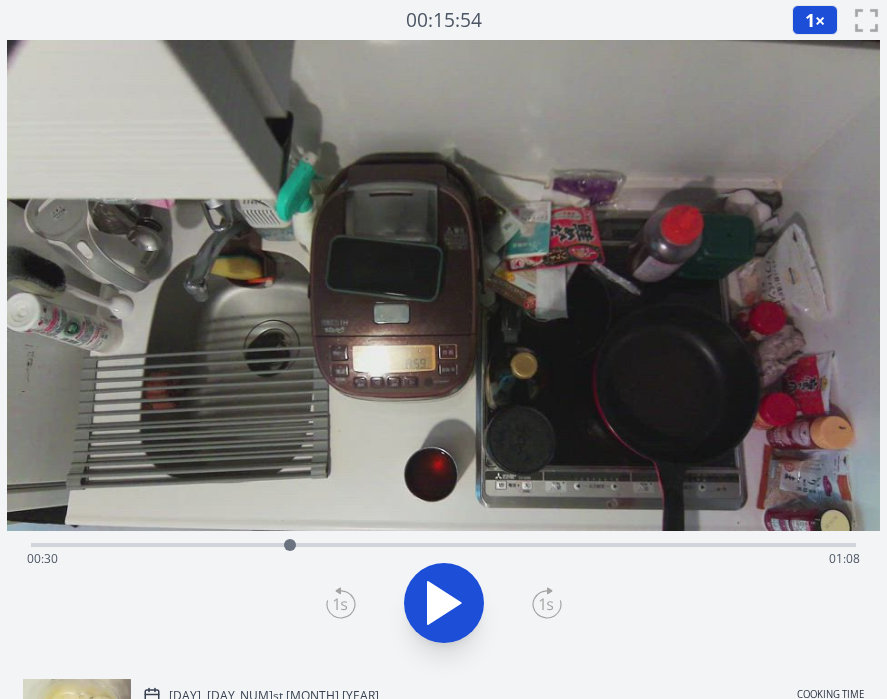click on "Time elapsed:  00:30
Time remaining:  01:08" at bounding box center (444, 559) 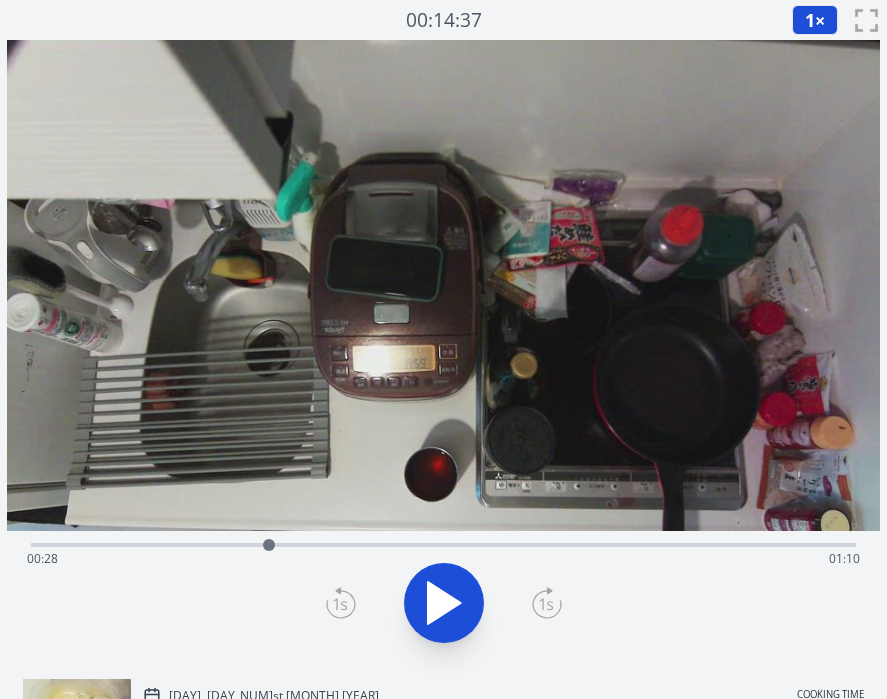 click 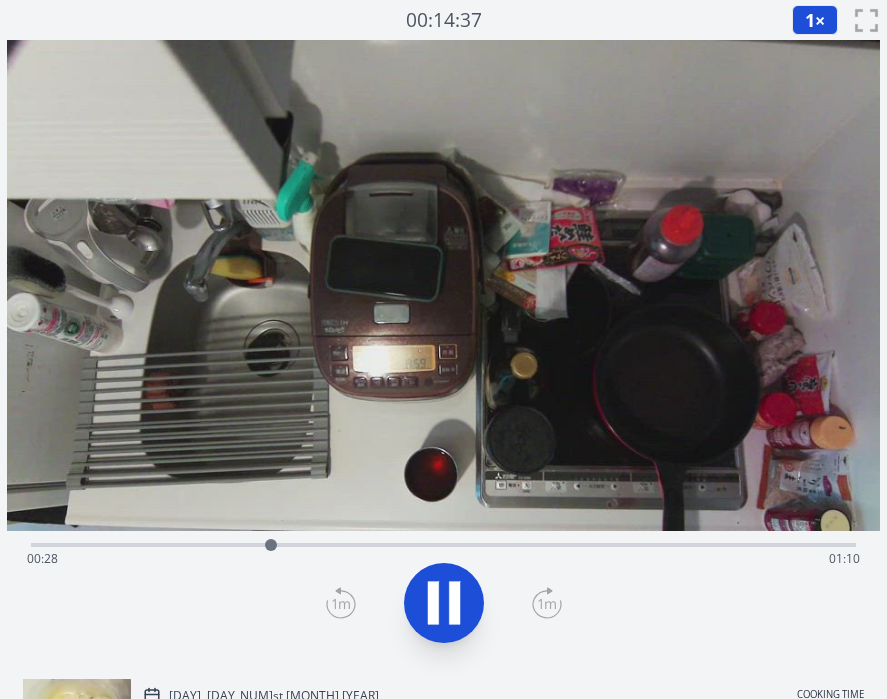 click 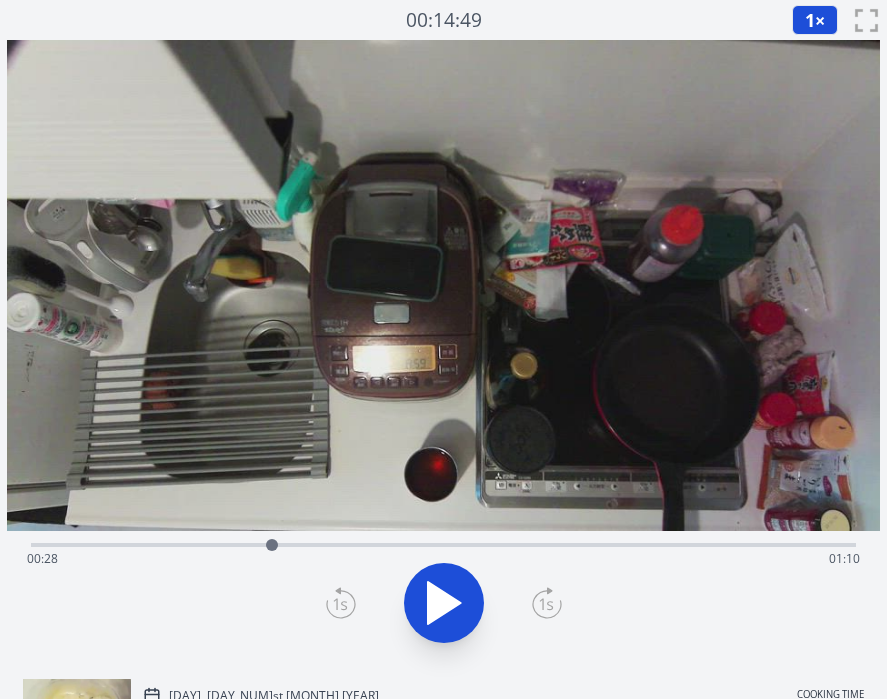 click 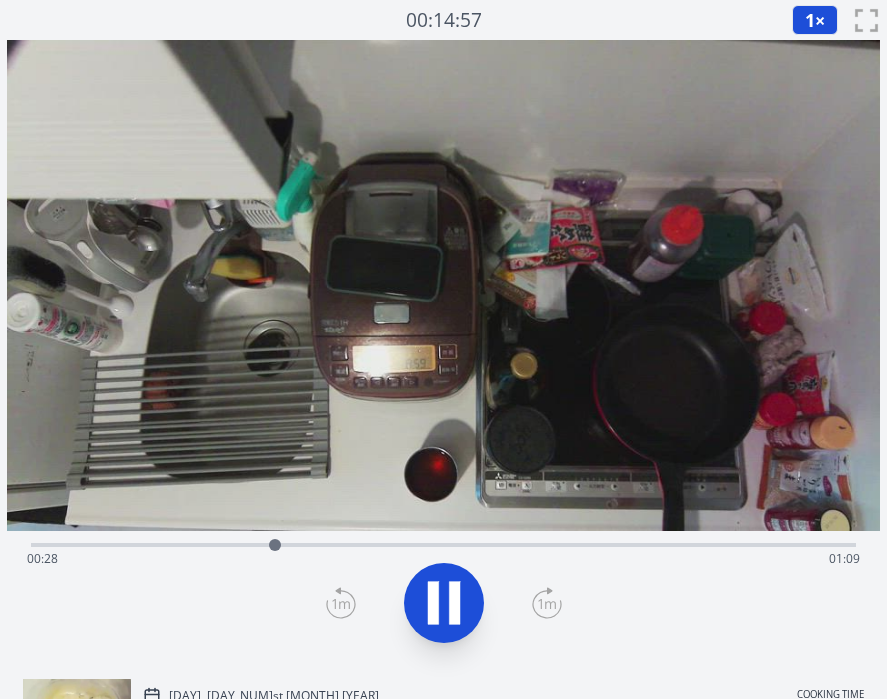 click 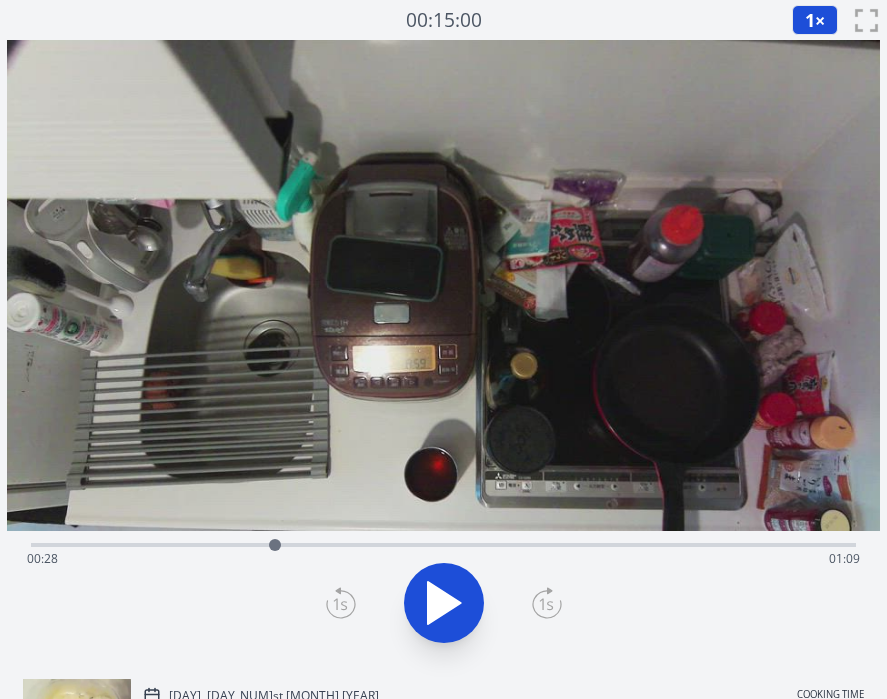 click 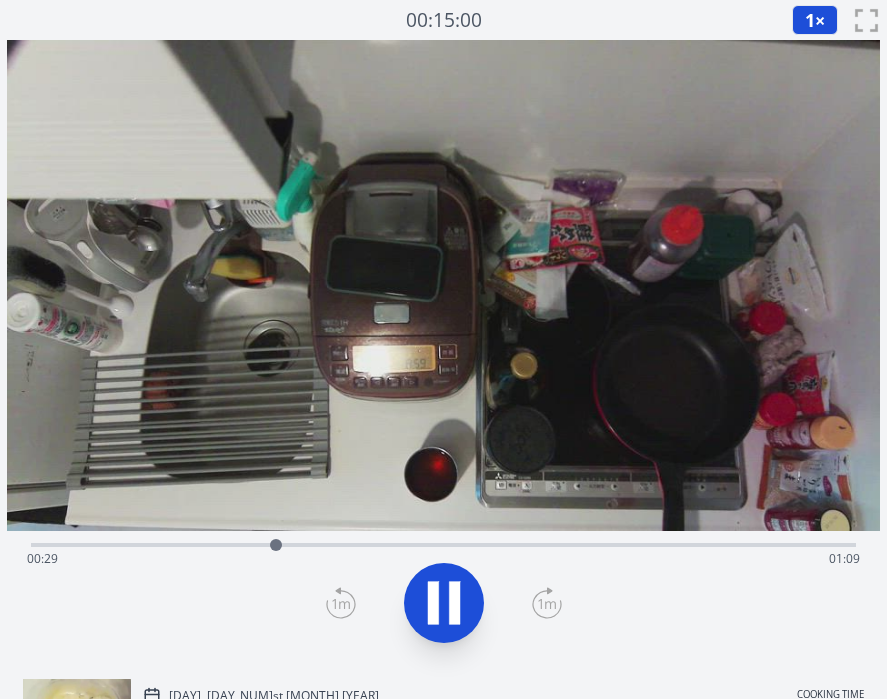 click 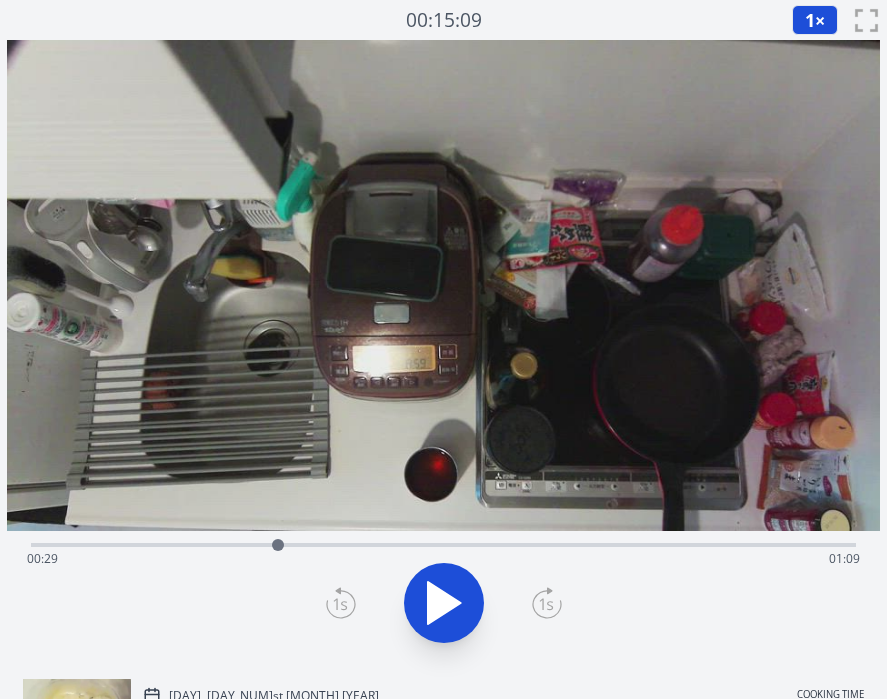 click 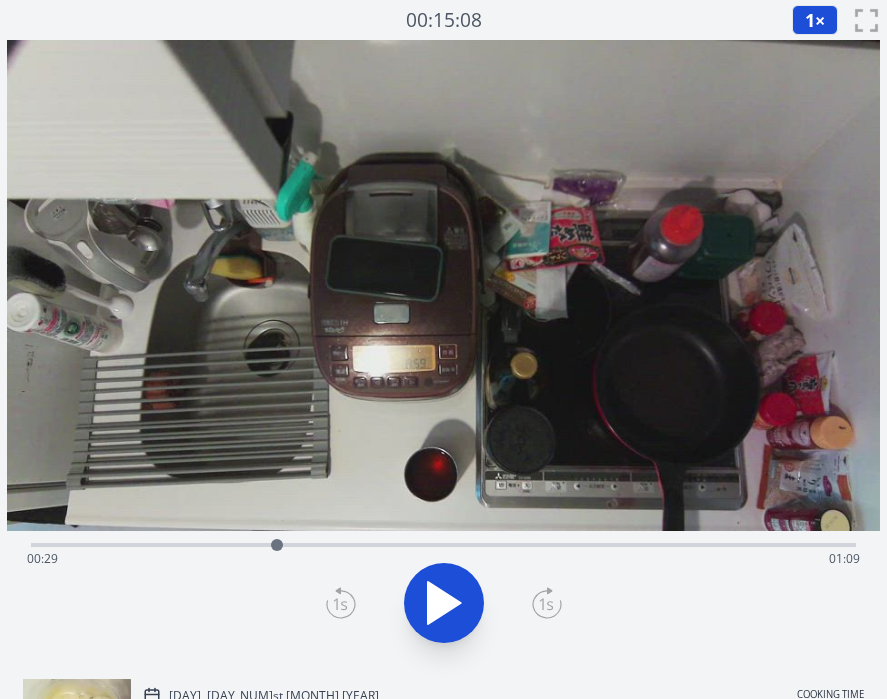 click 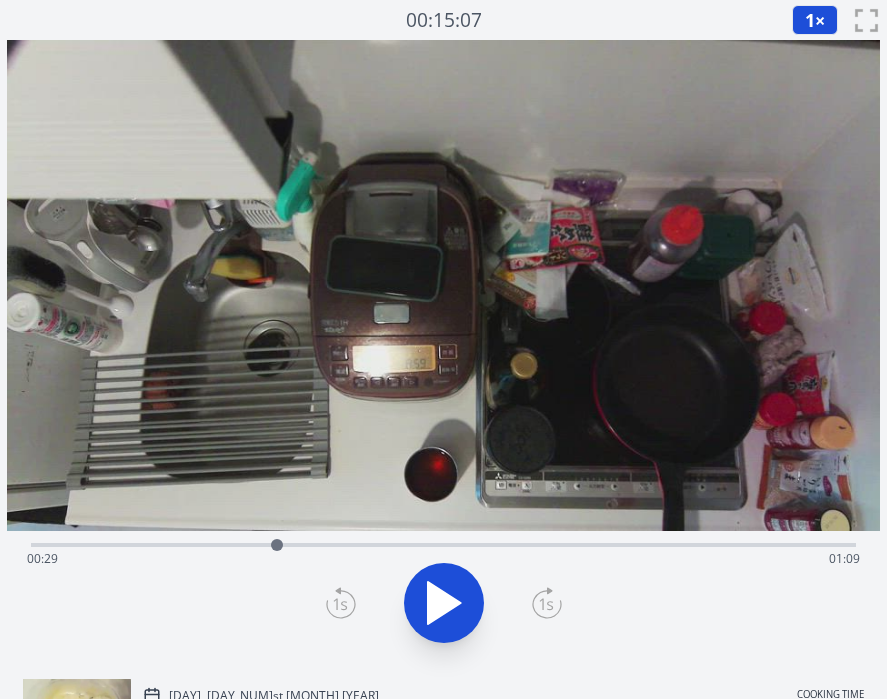 click 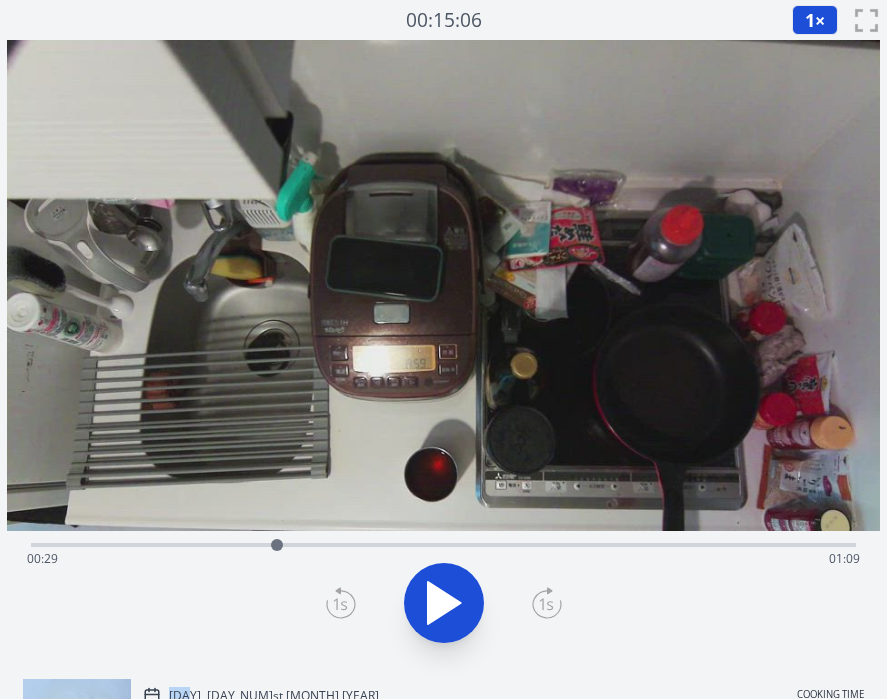 click 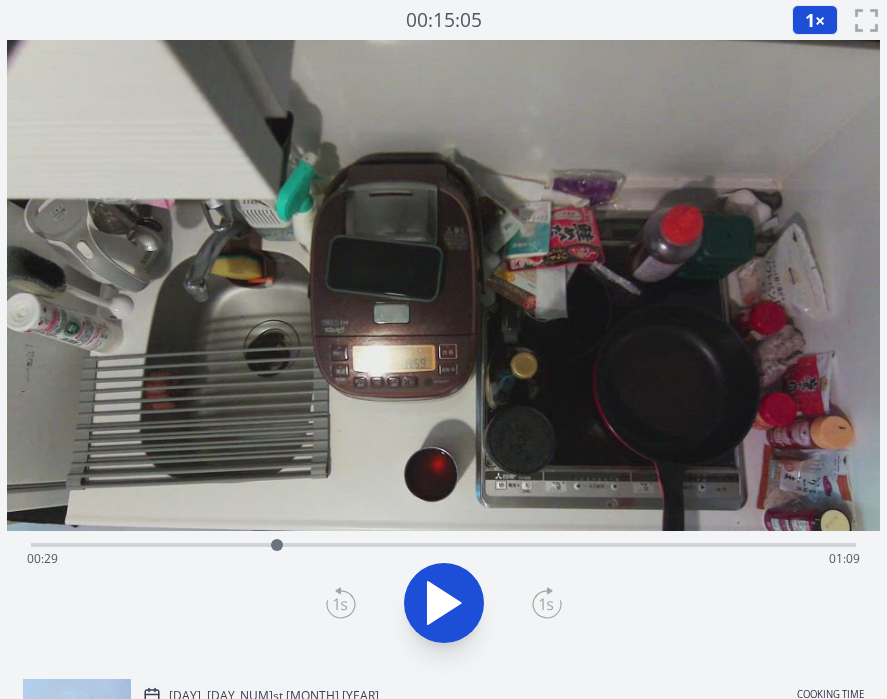 click 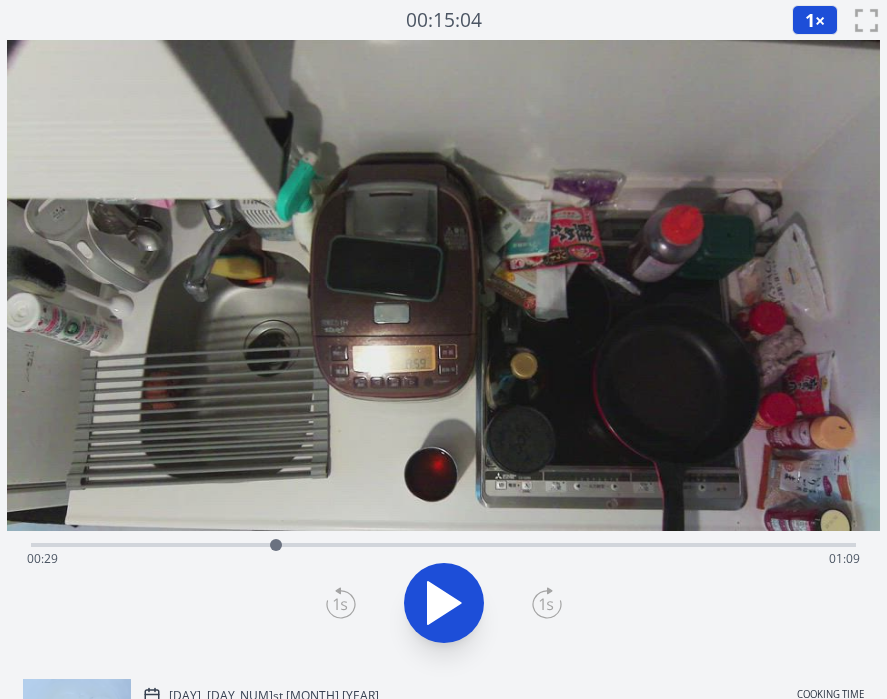 click 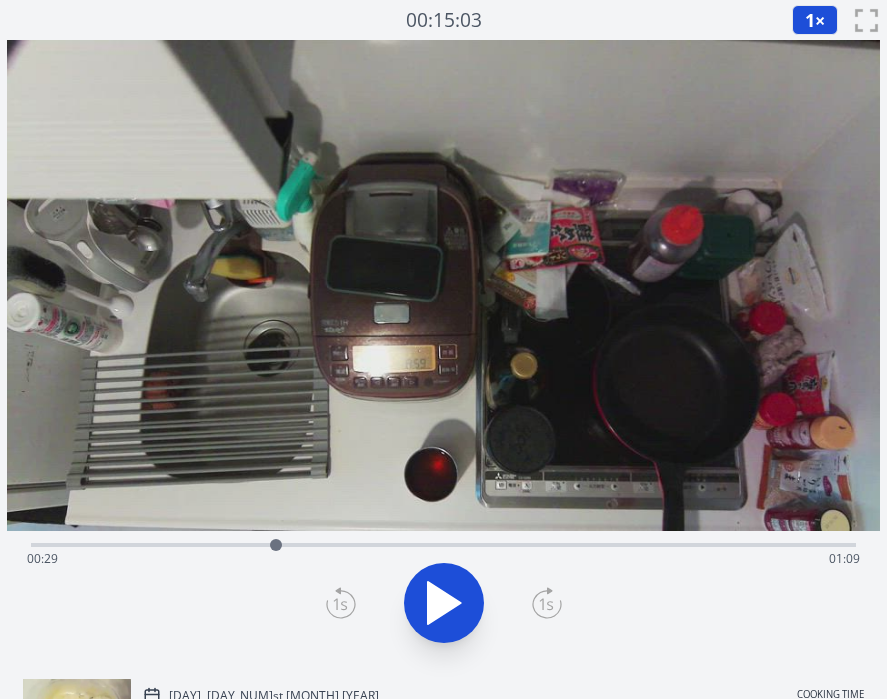 click 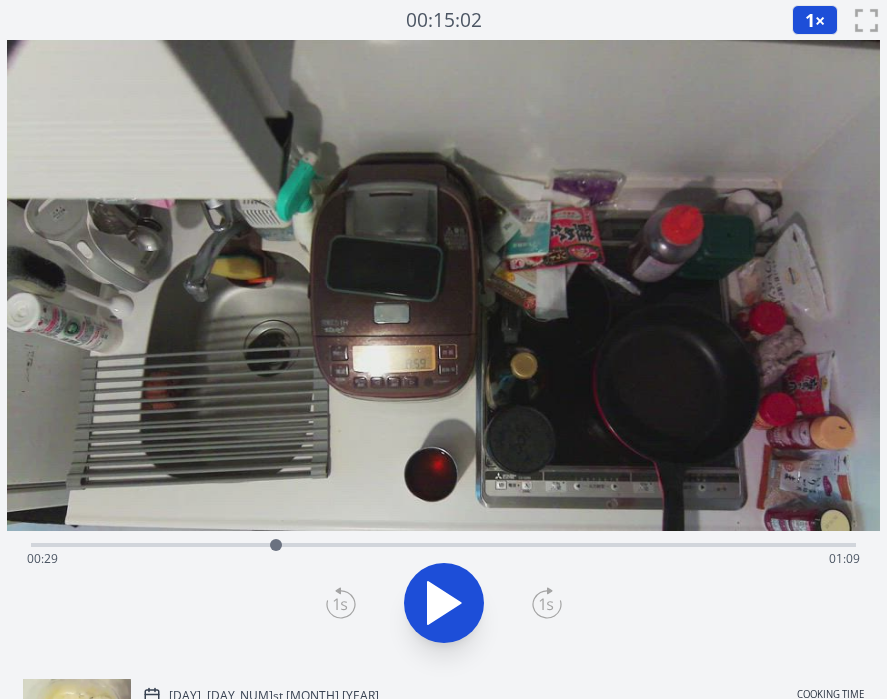 click 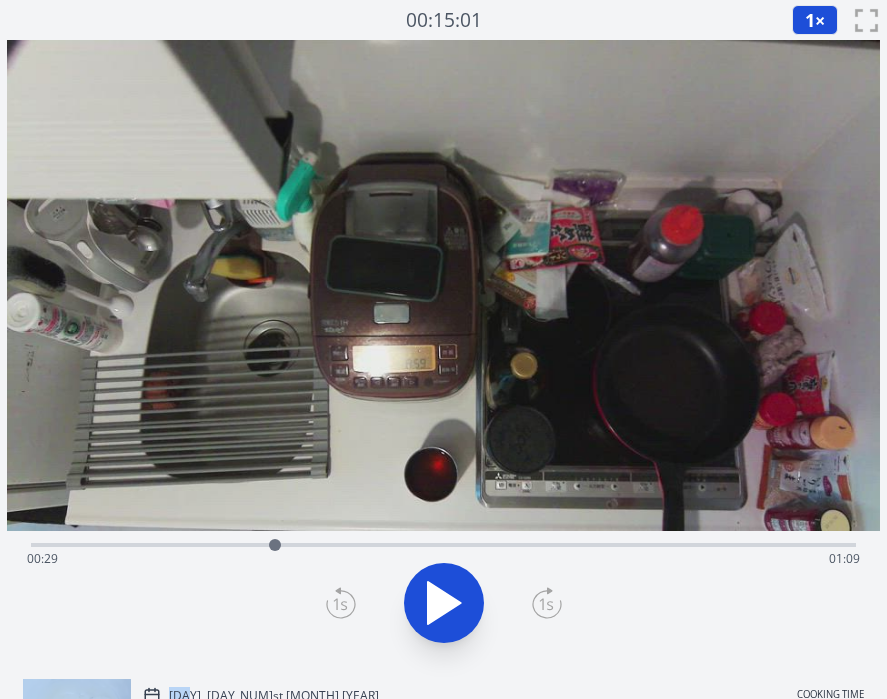click 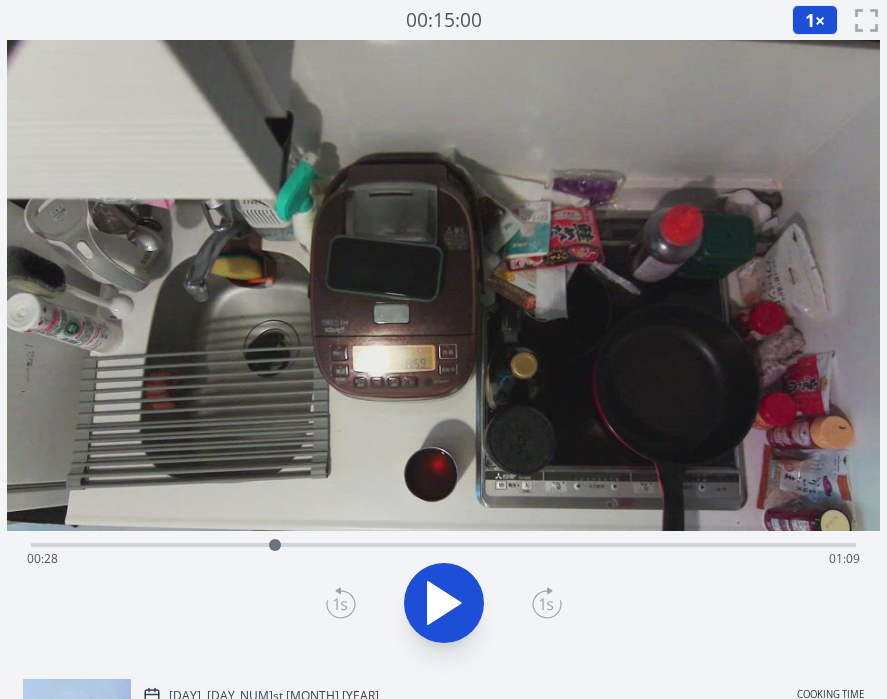 click 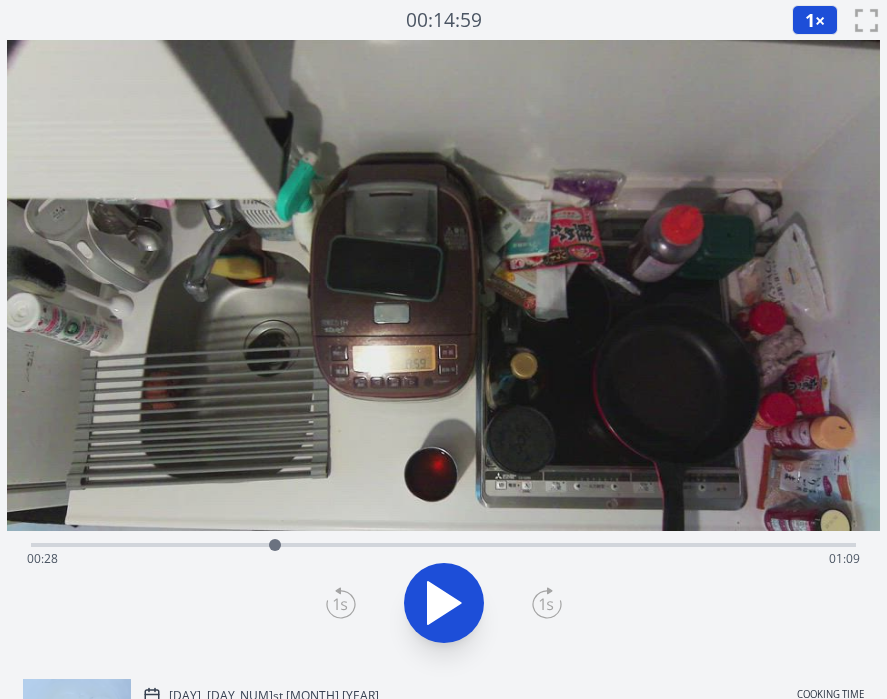 click 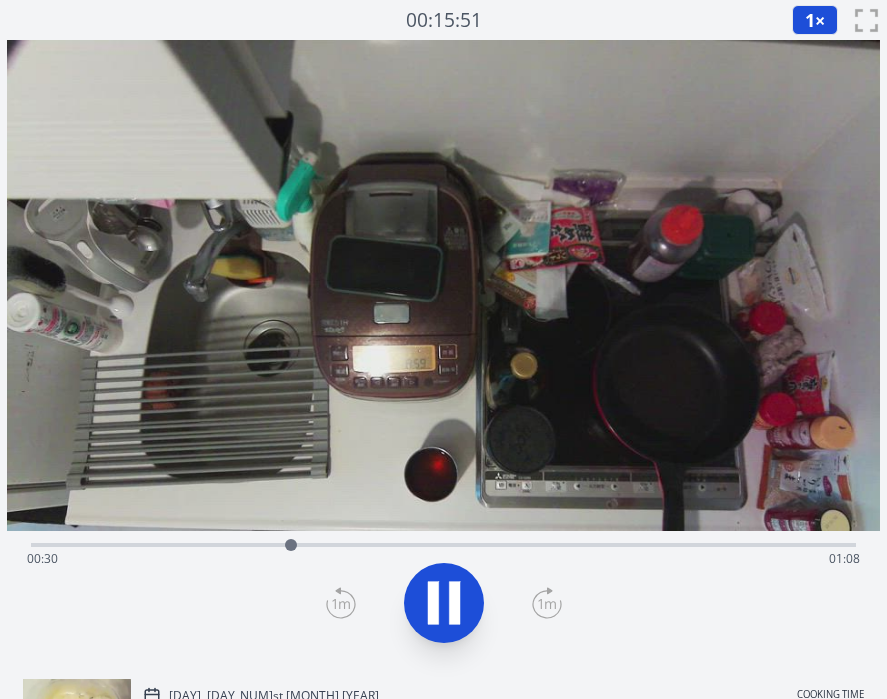click on "Time elapsed:  00:30
Time remaining:  01:08" at bounding box center [444, 559] 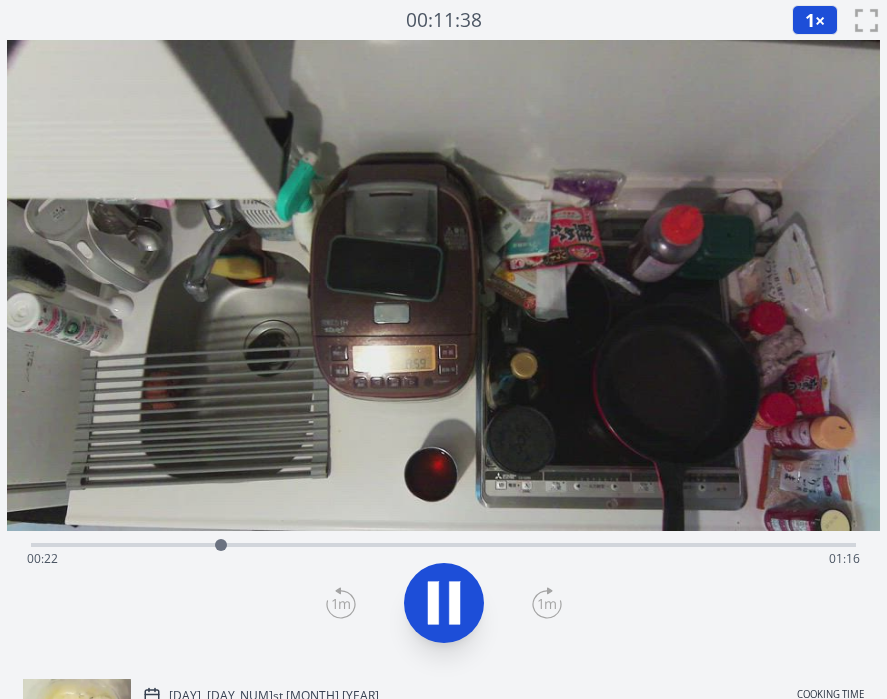 click 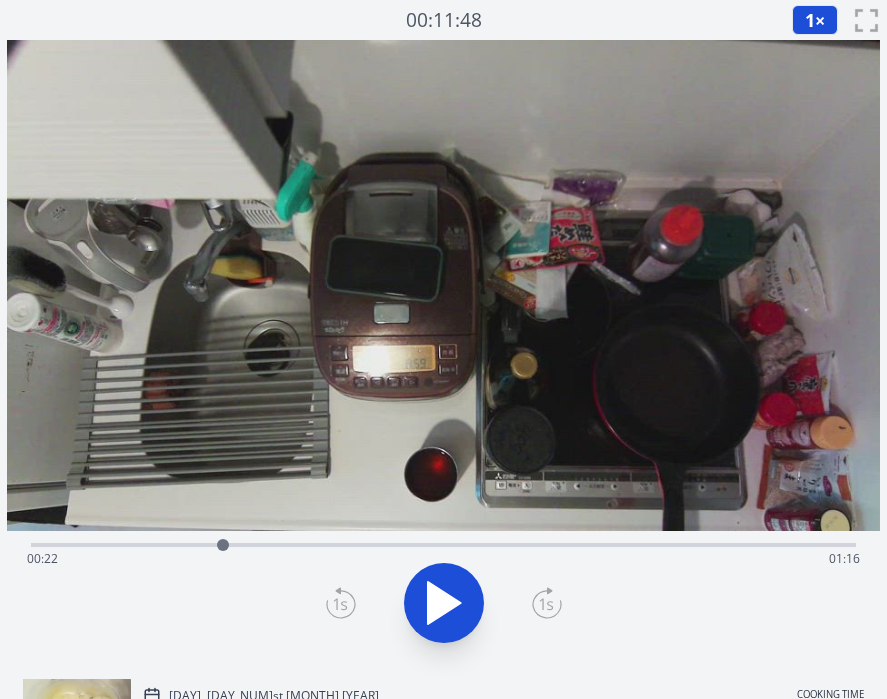click 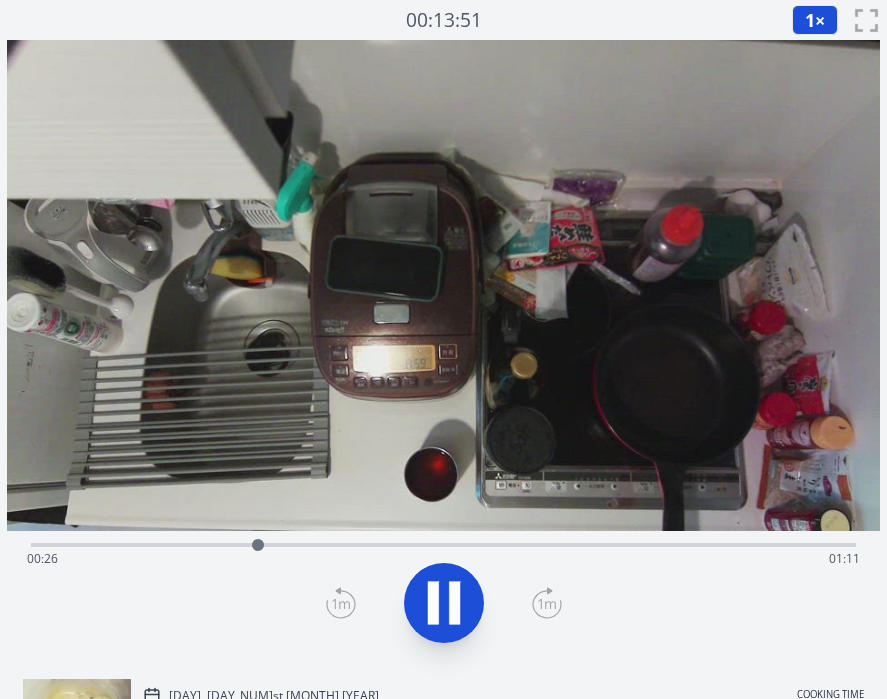 click 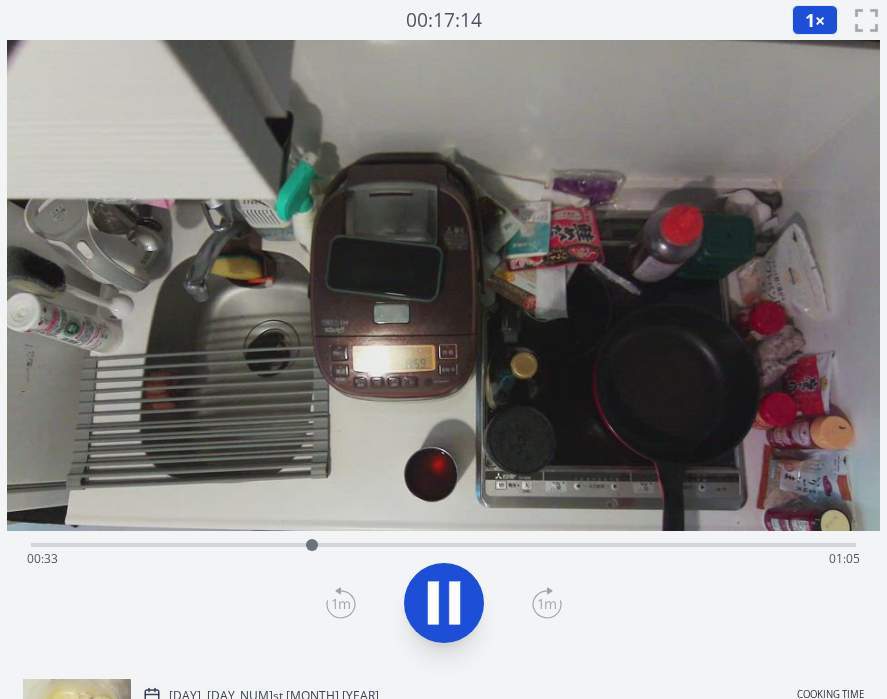 click 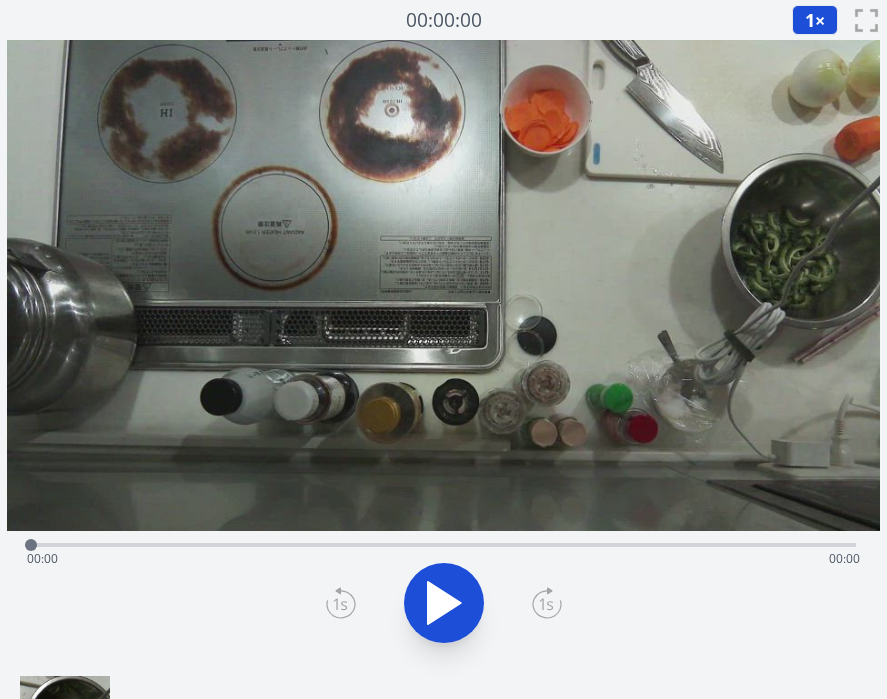 scroll, scrollTop: 0, scrollLeft: 0, axis: both 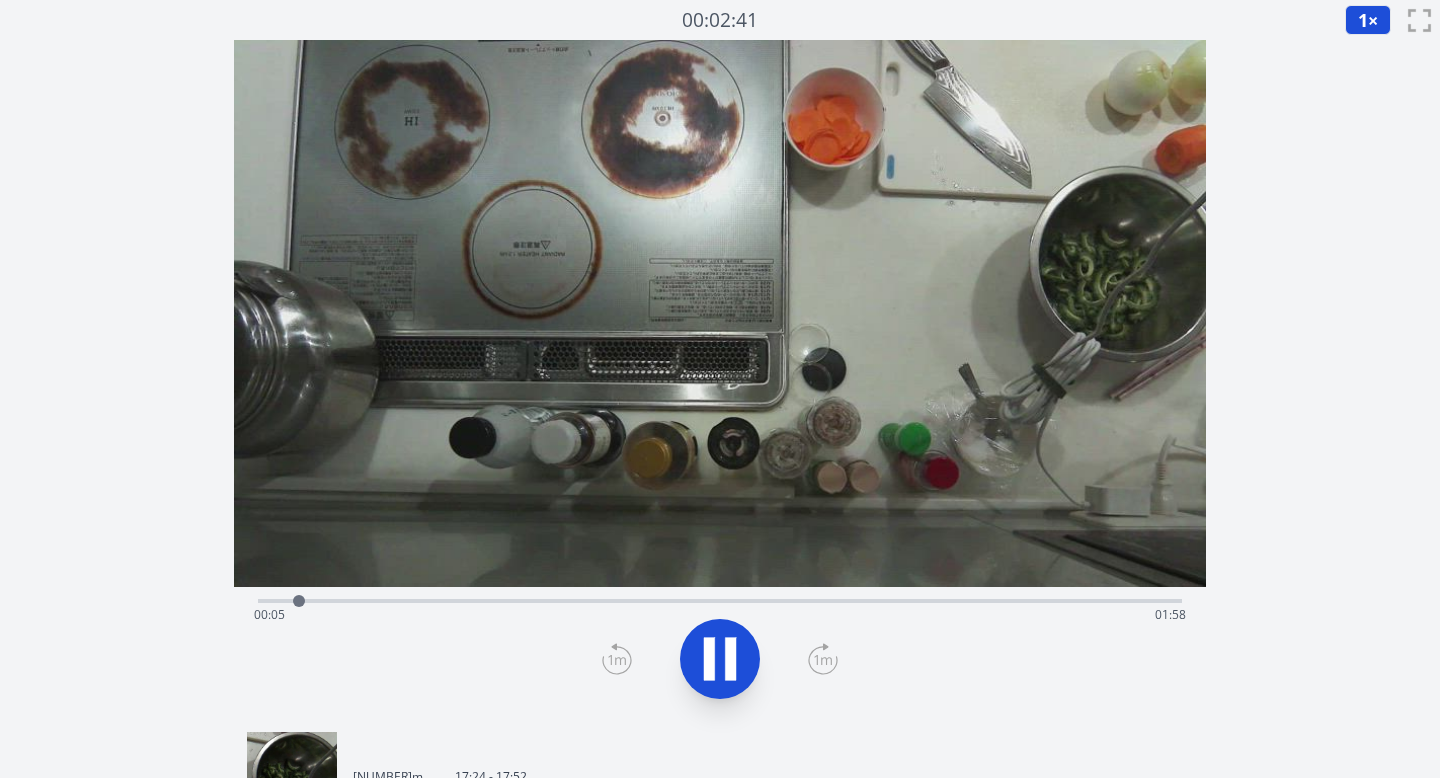 click on "Time elapsed:  00:05
Time remaining:  01:58" at bounding box center (720, 615) 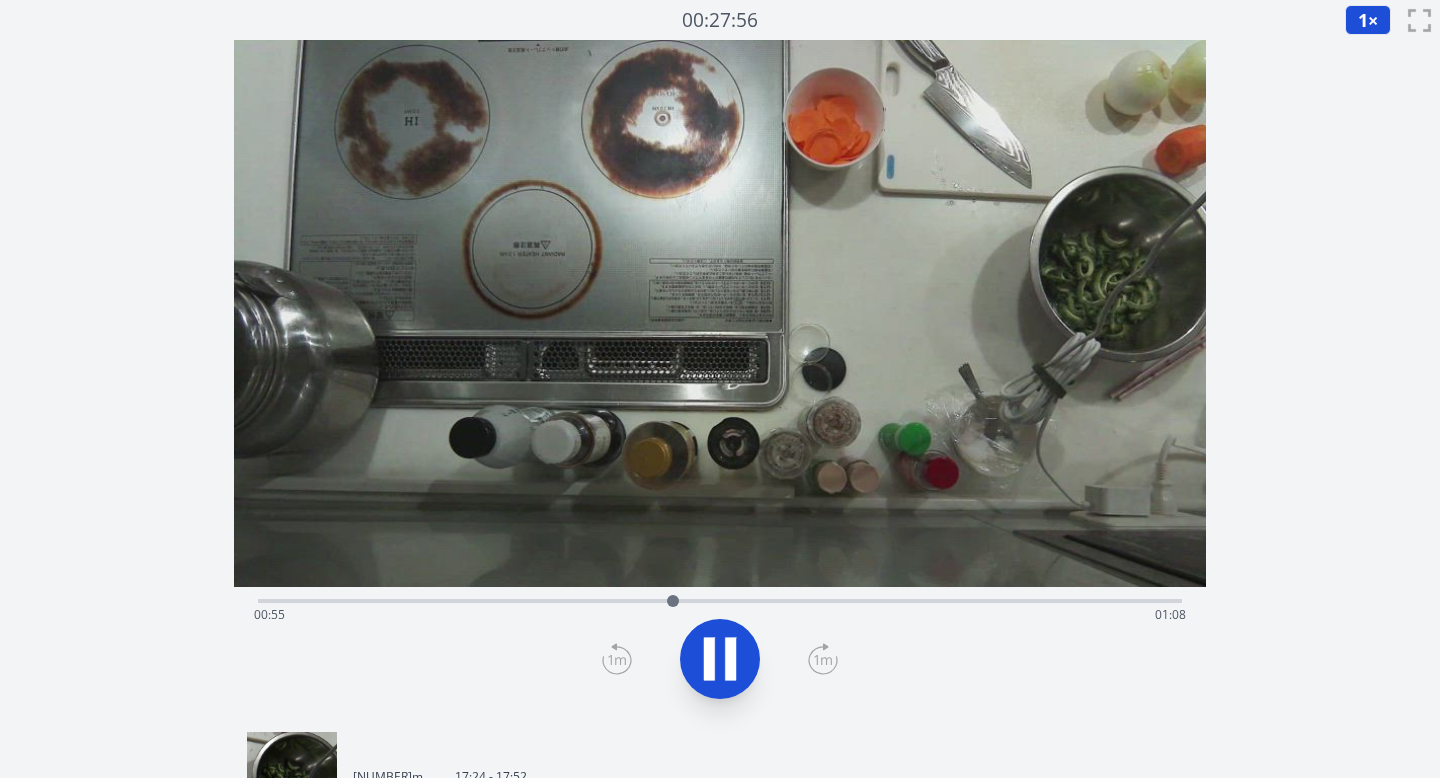 click on "Time elapsed:  00:55
Time remaining:  01:08" at bounding box center [720, 615] 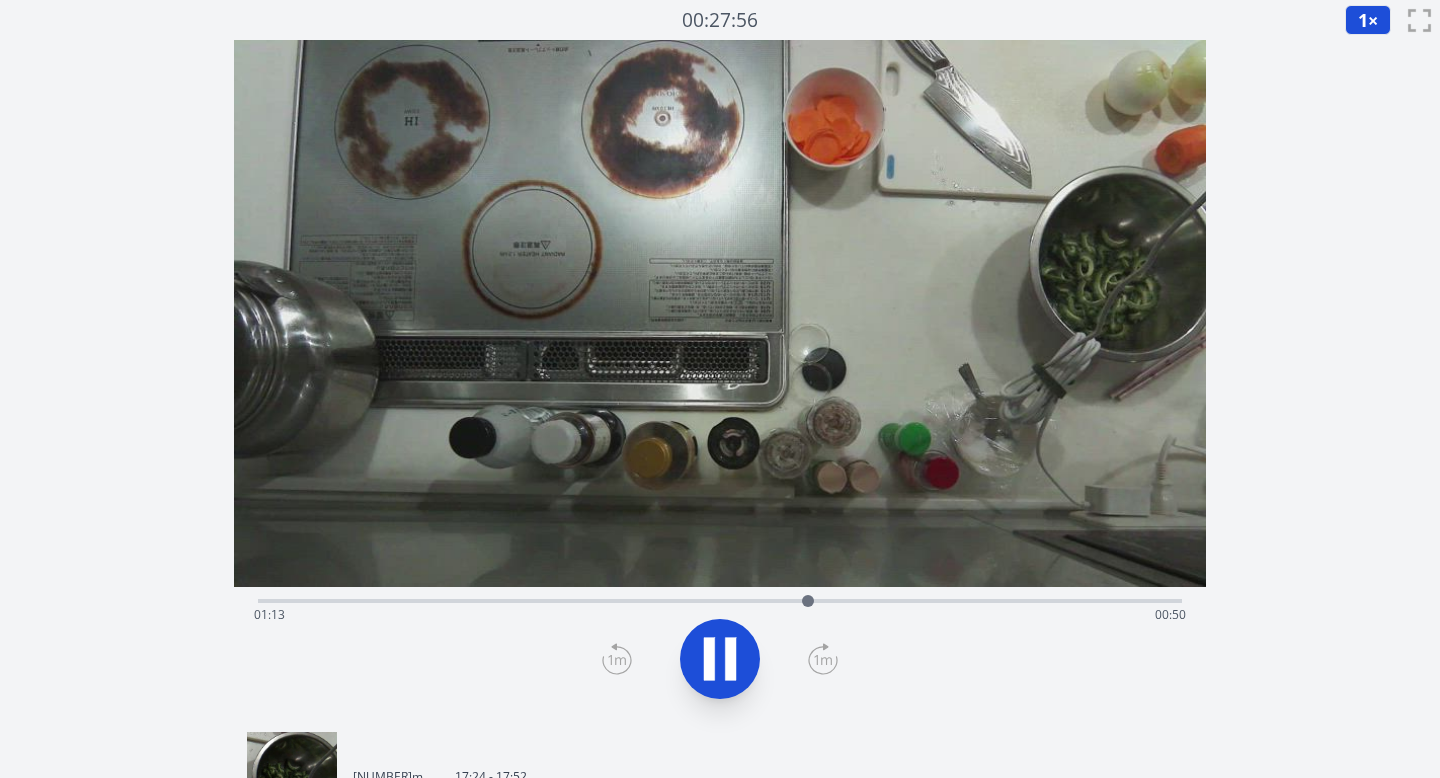 click on "Time elapsed:  01:13
Time remaining:  00:50" at bounding box center (720, 615) 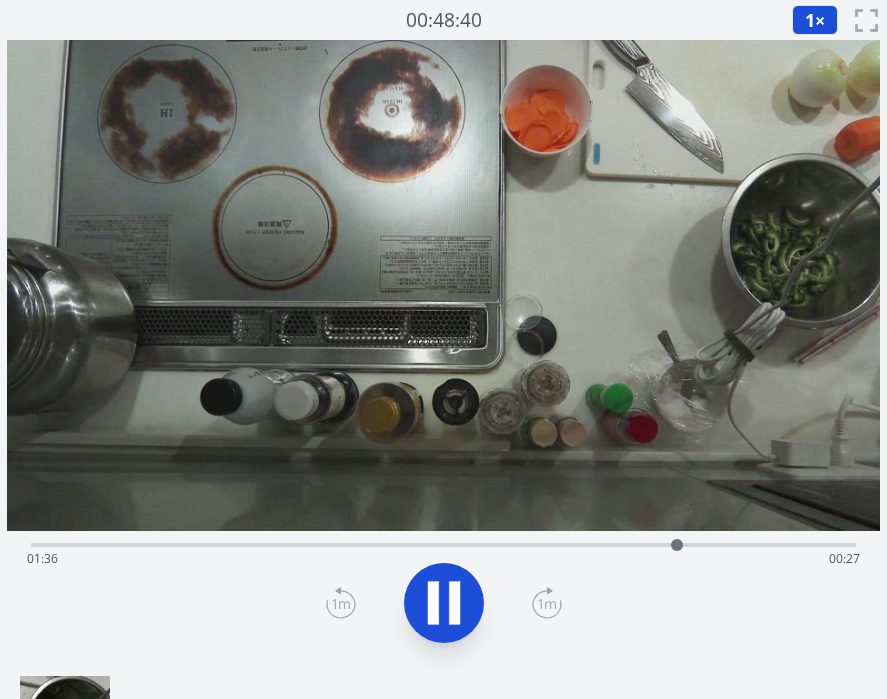 click on "Time elapsed:  01:36
Time remaining:  00:27" at bounding box center (444, 559) 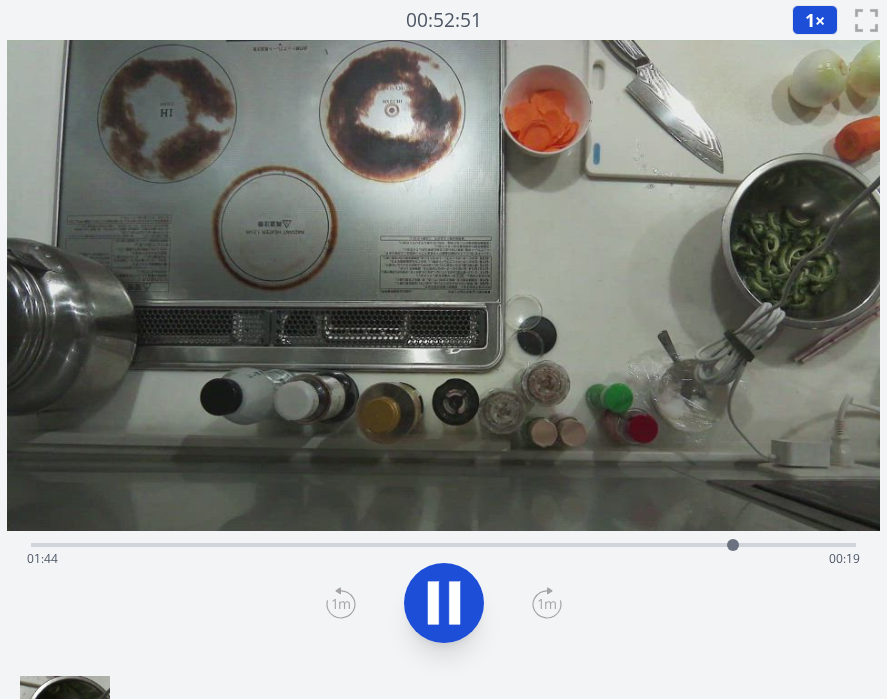 click on "Time elapsed:  01:44
Time remaining:  00:19" at bounding box center (444, 559) 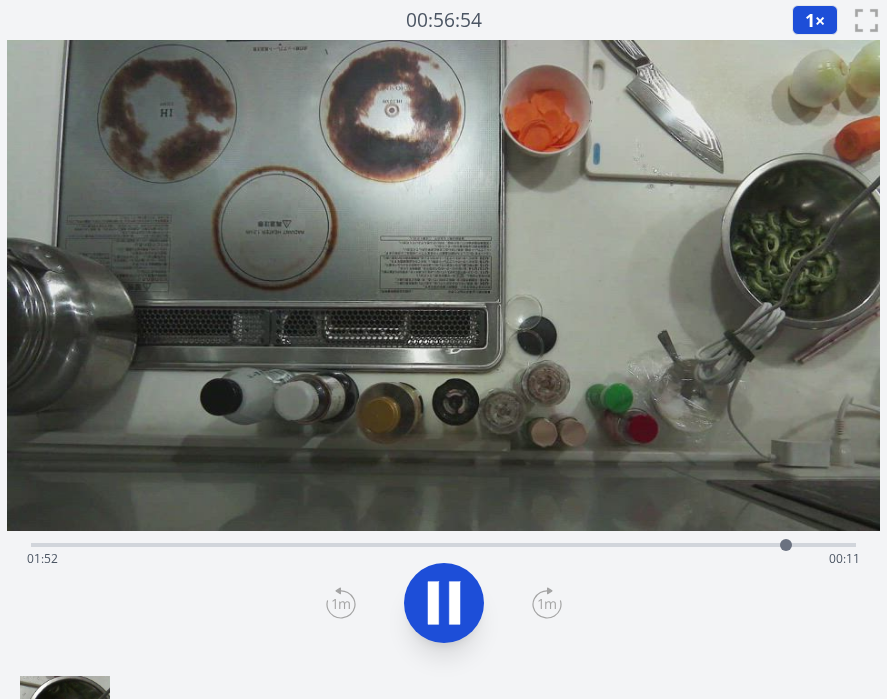 click on "Time elapsed:  01:52
Time remaining:  00:11" at bounding box center (444, 543) 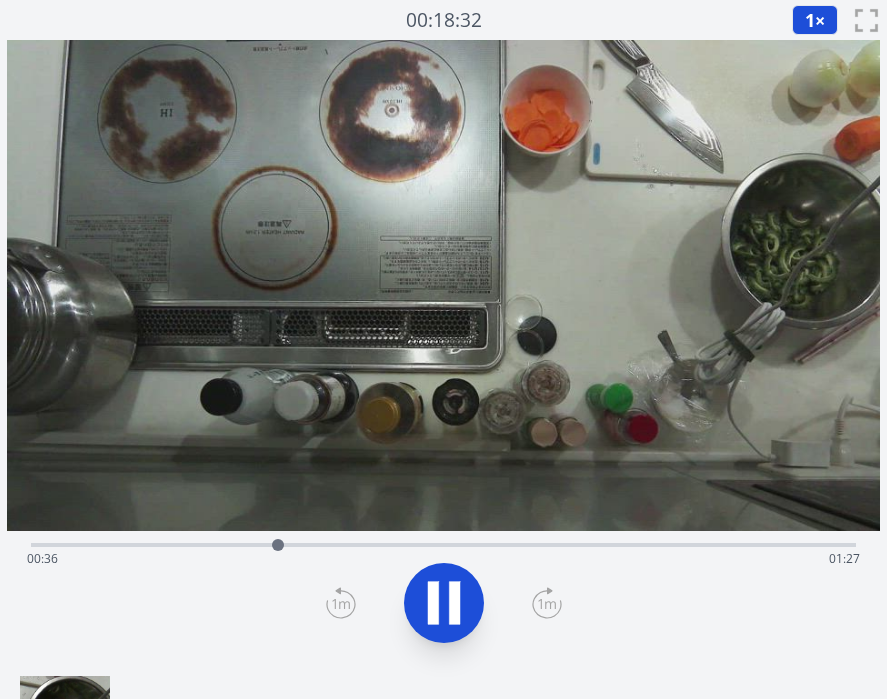 click on "Time elapsed:  00:36
Time remaining:  01:27" at bounding box center [444, 559] 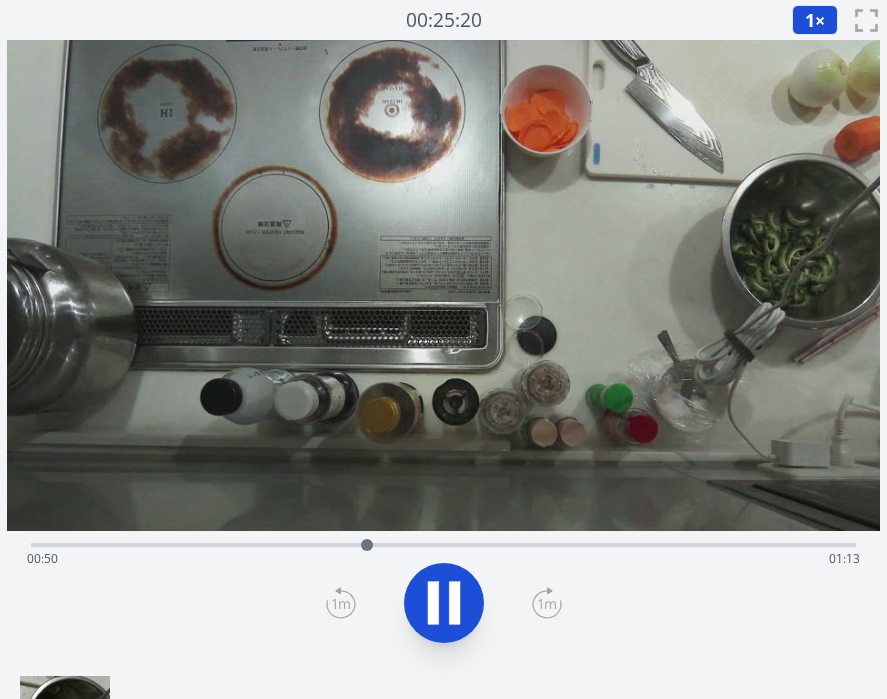 click on "Time elapsed:  00:50
Time remaining:  01:13" at bounding box center (444, 559) 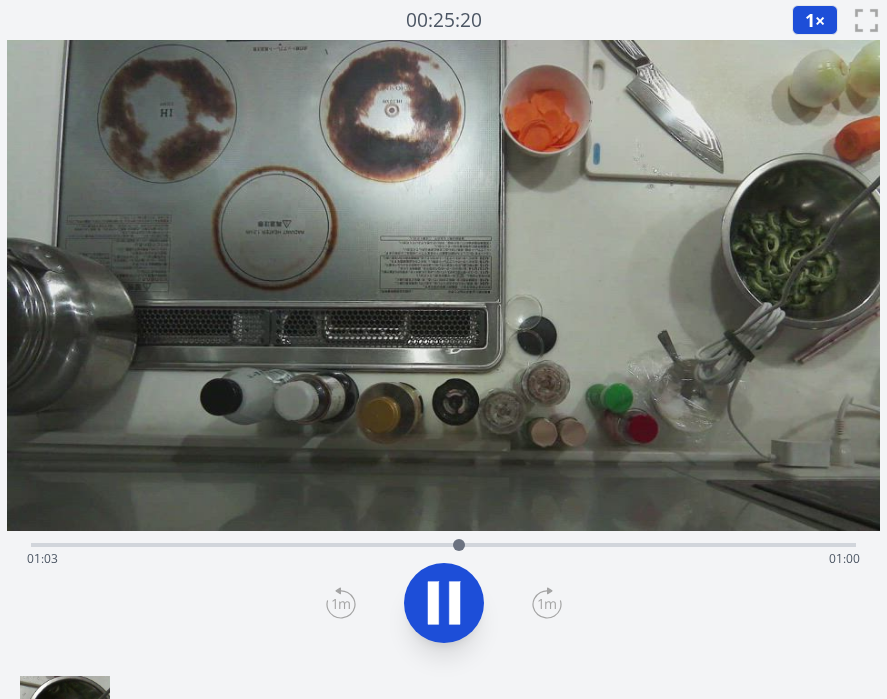 click on "Time elapsed:  01:03
Time remaining:  01:00" at bounding box center [444, 559] 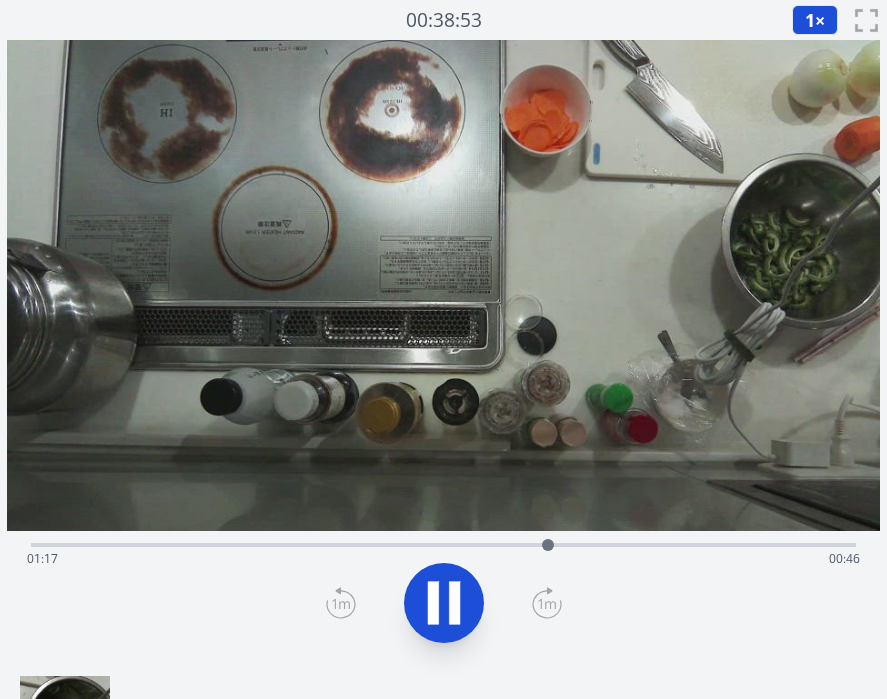 click on "Time elapsed:  01:17
Time remaining:  00:46" at bounding box center (444, 543) 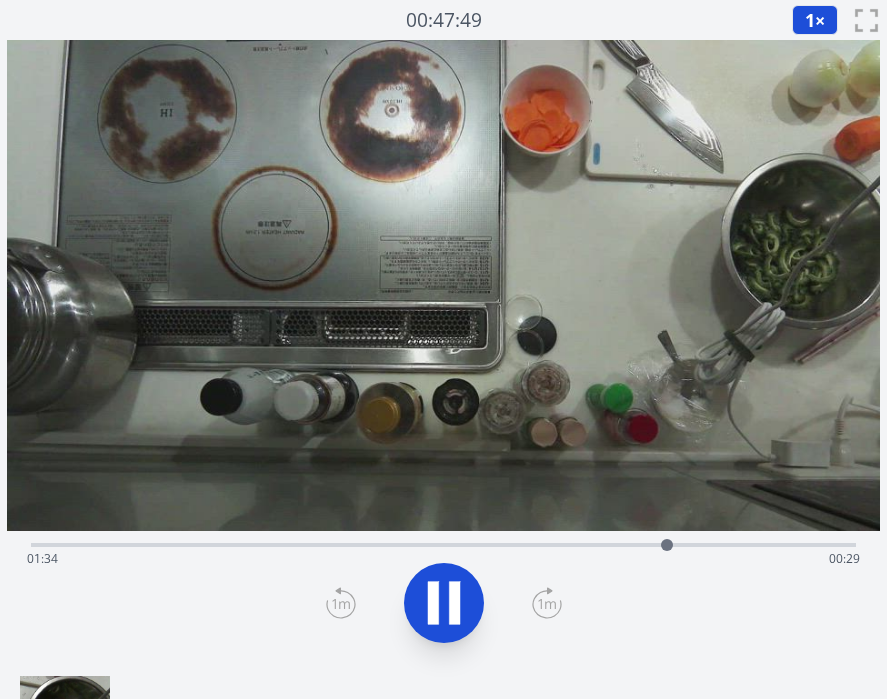 click on "Time elapsed:  01:34
Time remaining:  00:29" at bounding box center (444, 559) 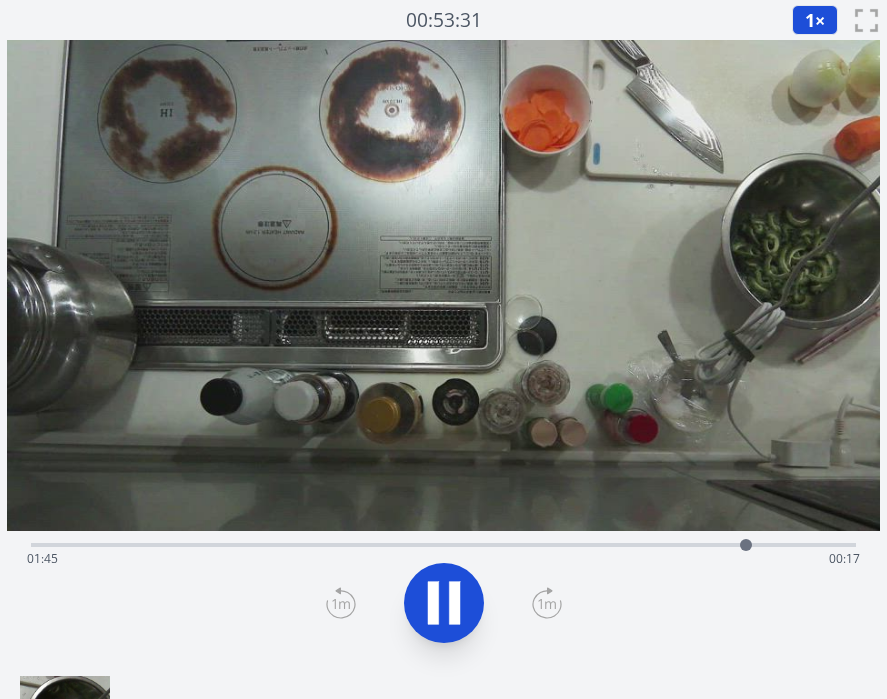 click on "Time elapsed:  01:45
Time remaining:  00:17" at bounding box center (444, 559) 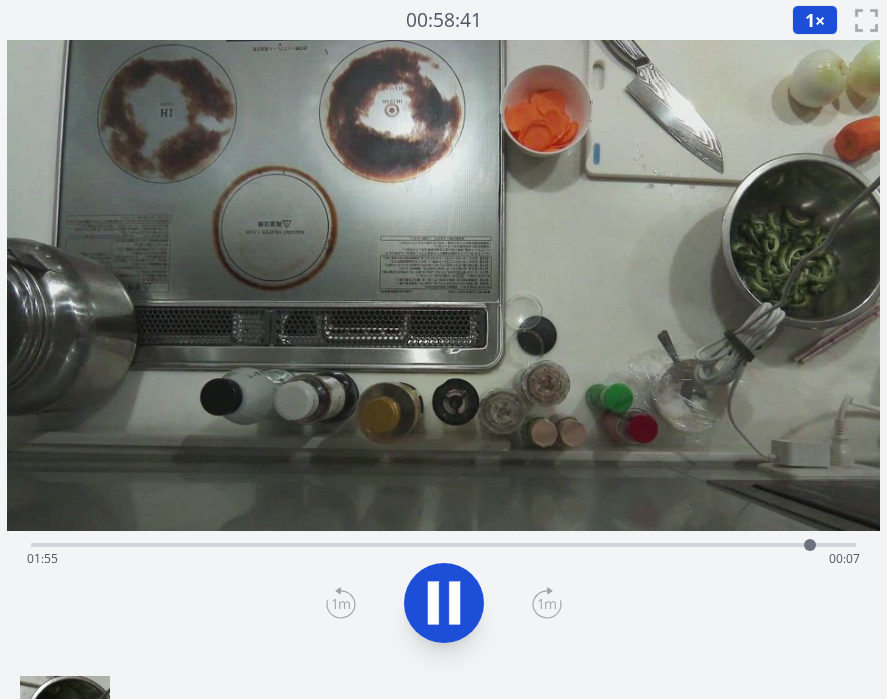 click on "Time elapsed:  01:55
Time remaining:  00:07" at bounding box center (444, 543) 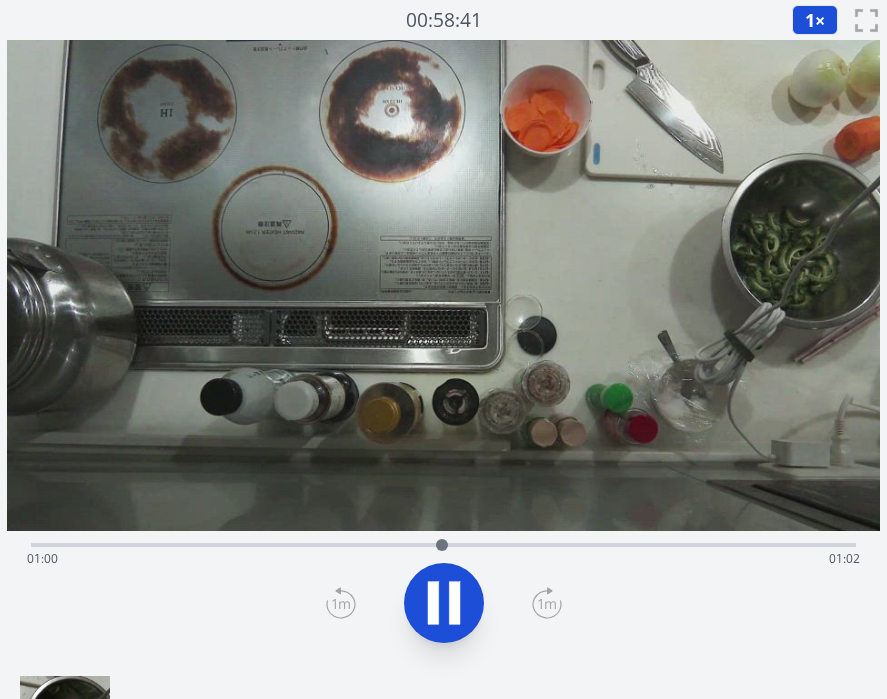 click on "Time elapsed:  01:00
Time remaining:  01:02" at bounding box center [444, 543] 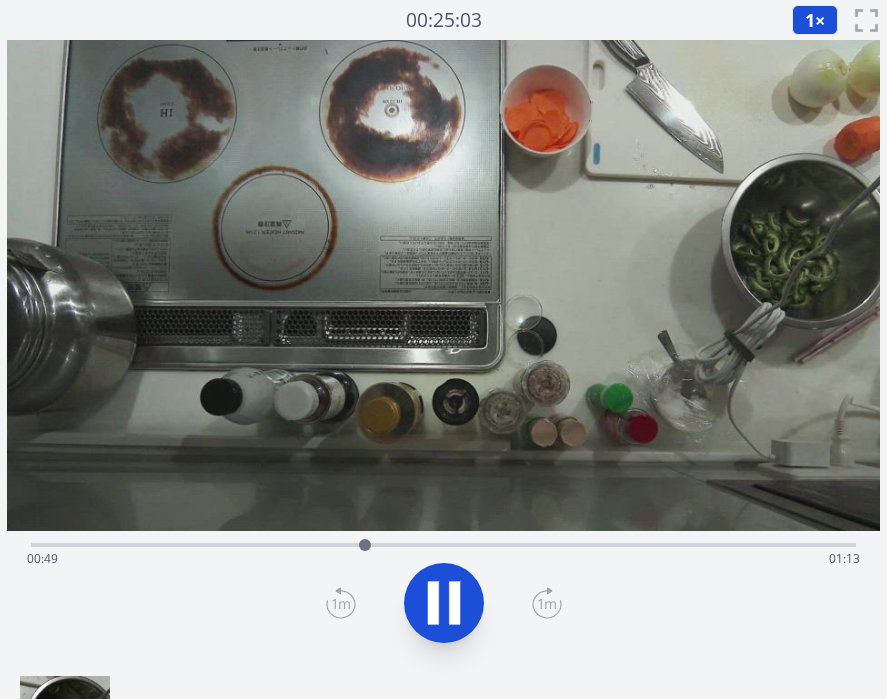 click on "Time elapsed:  00:49
Time remaining:  01:13" at bounding box center (444, 559) 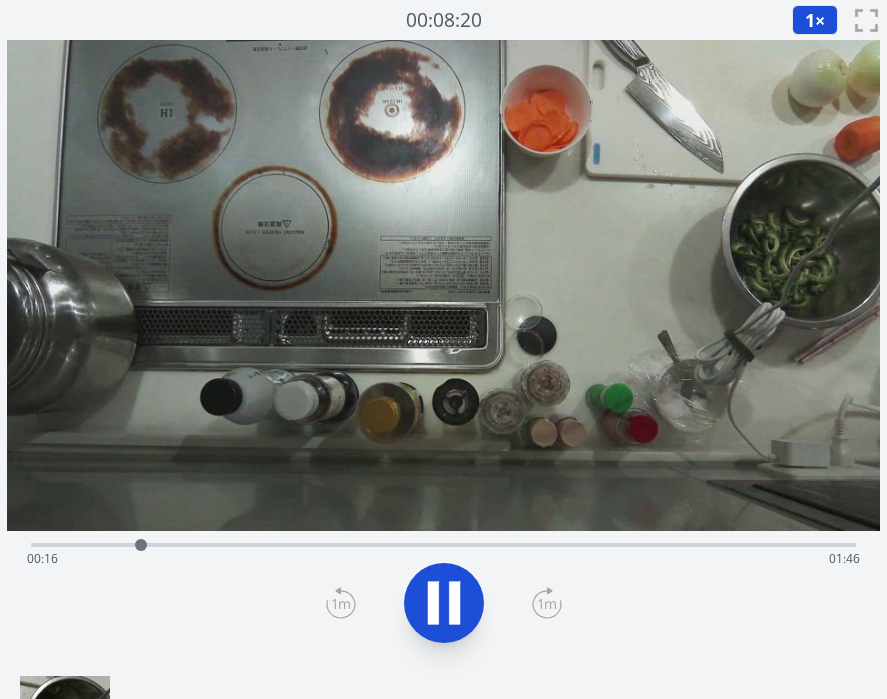 click on "Time elapsed:  00:16
Time remaining:  01:46" at bounding box center (444, 543) 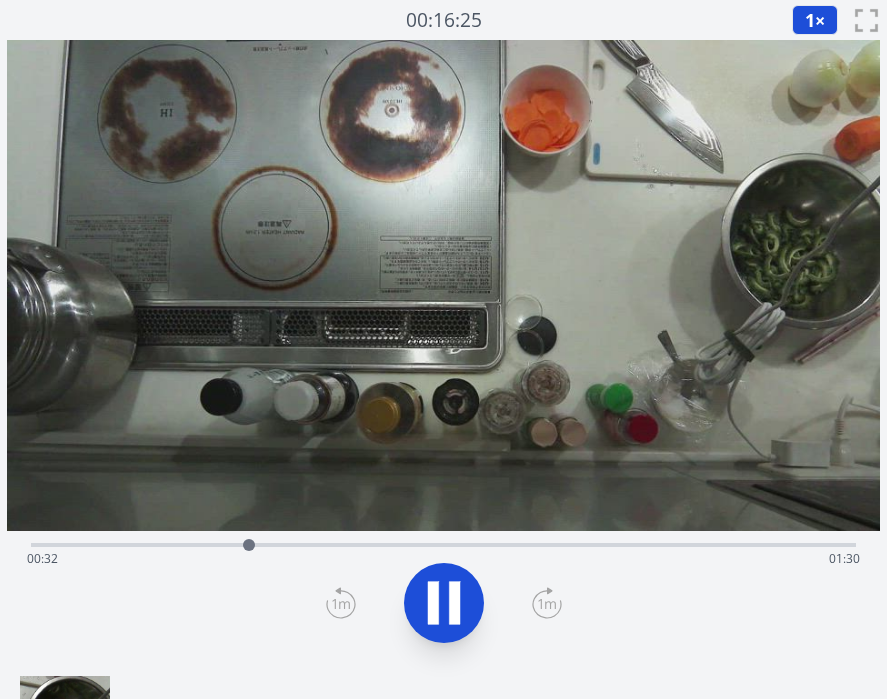 click on "Time elapsed:  00:32
Time remaining:  01:30" at bounding box center (444, 559) 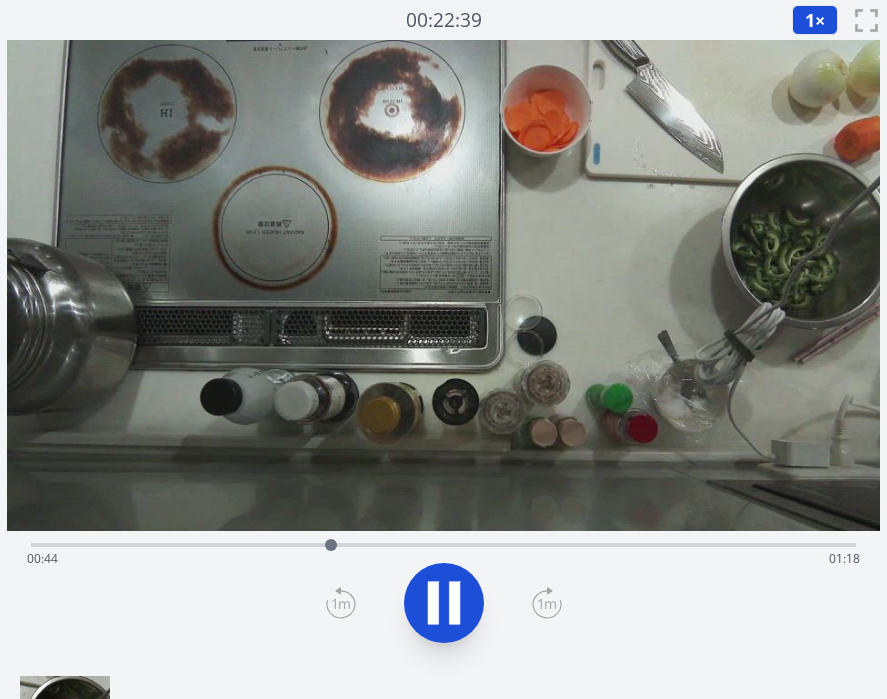 click on "Time elapsed:  00:44
Time remaining:  01:18" at bounding box center [444, 559] 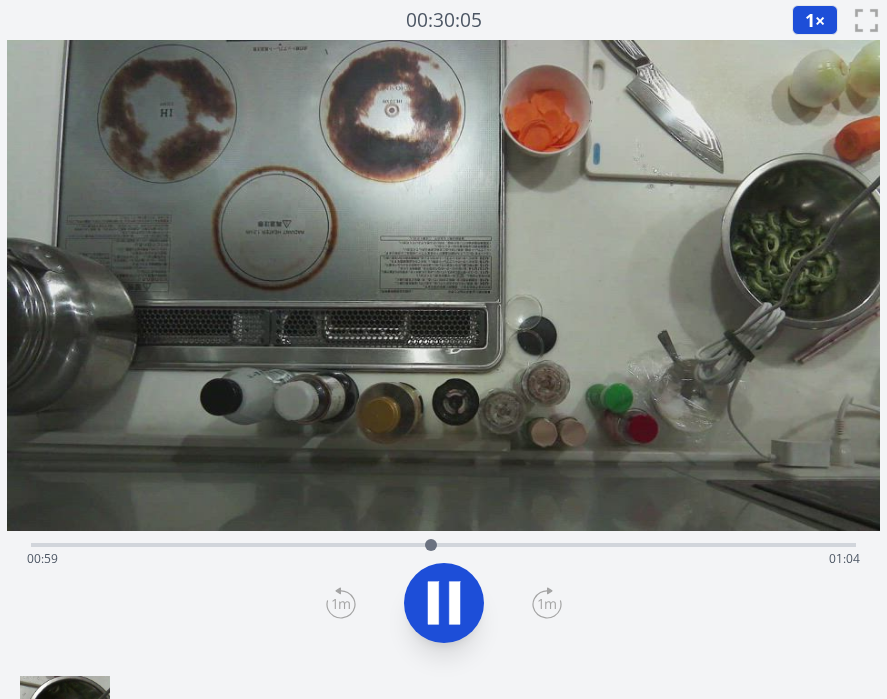 click on "Time elapsed:  00:59
Time remaining:  01:04" at bounding box center (444, 559) 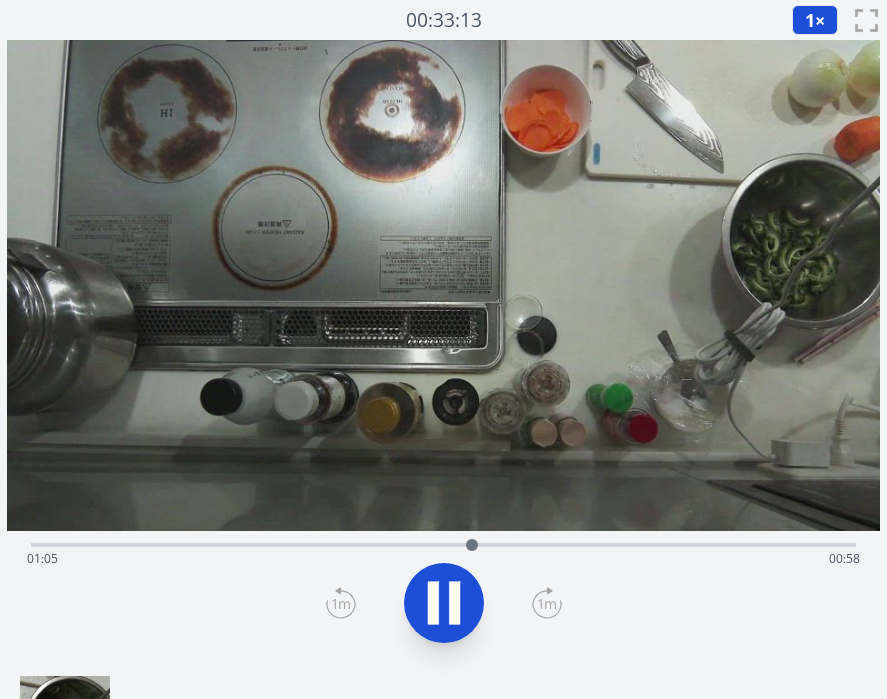 click on "Time elapsed:  01:05
Time remaining:  00:58" at bounding box center [444, 543] 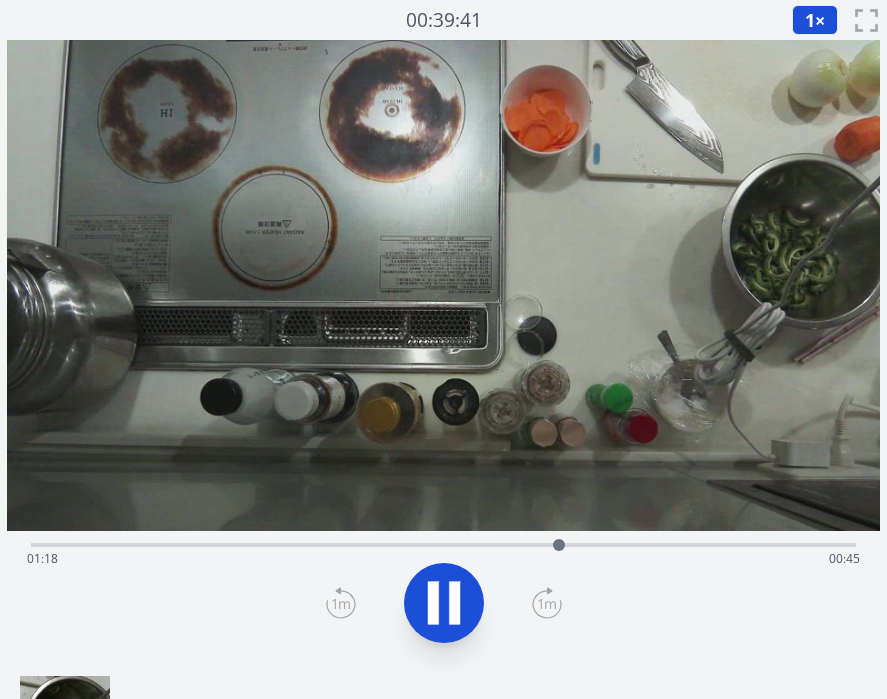 click on "Time elapsed:  01:18
Time remaining:  00:45" at bounding box center (444, 543) 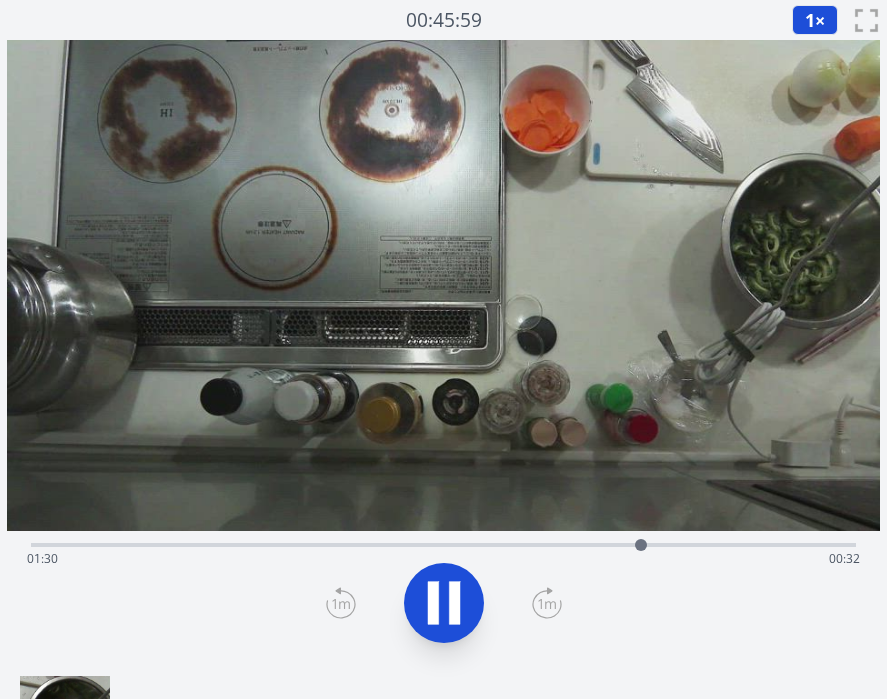 click on "Time elapsed:  01:30
Time remaining:  00:32" at bounding box center [444, 543] 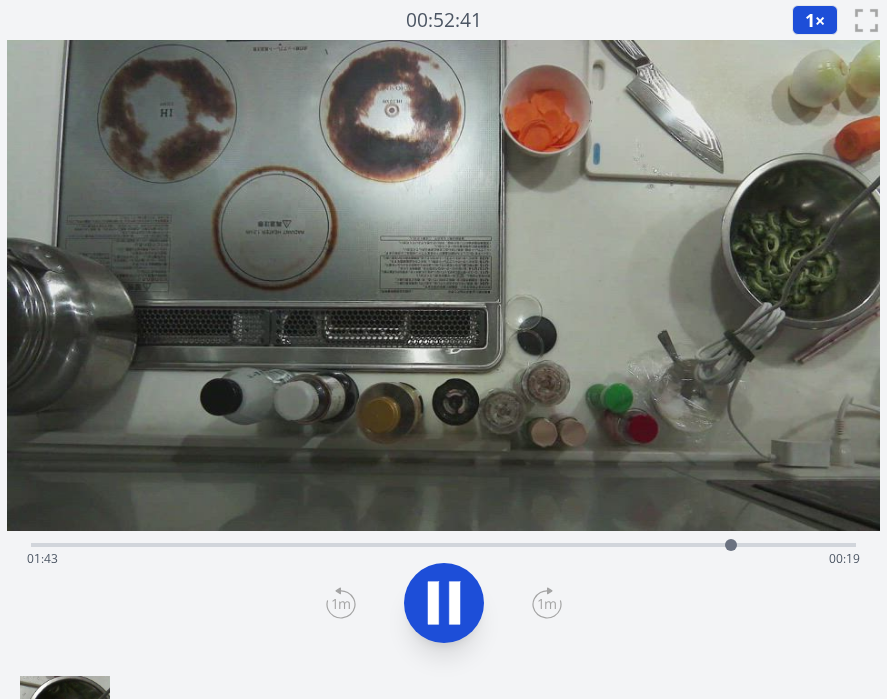 click on "Time elapsed:  01:43
Time remaining:  00:19" at bounding box center (444, 559) 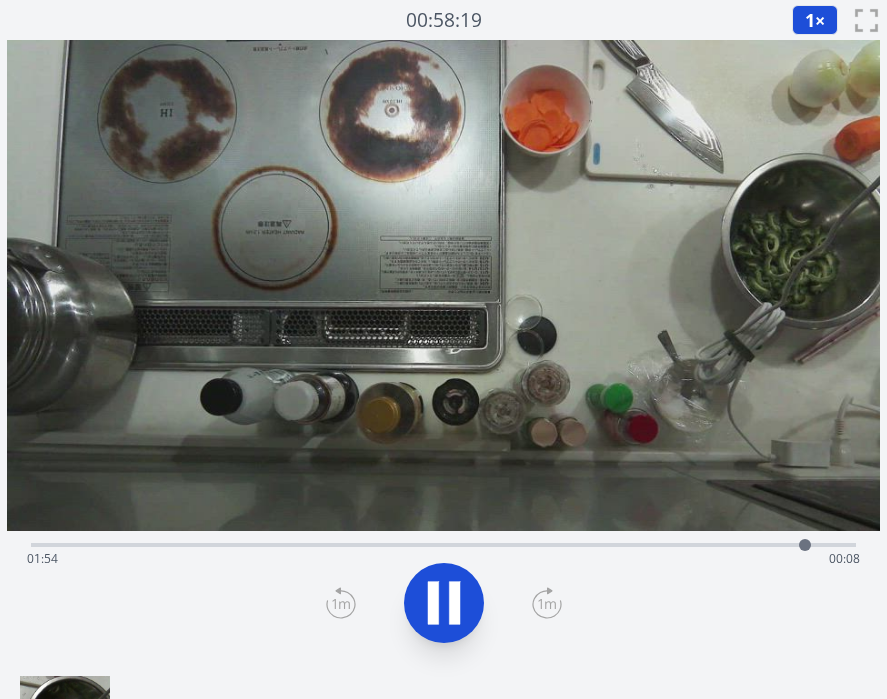 click on "Time elapsed:  01:54
Time remaining:  00:08" at bounding box center [444, 559] 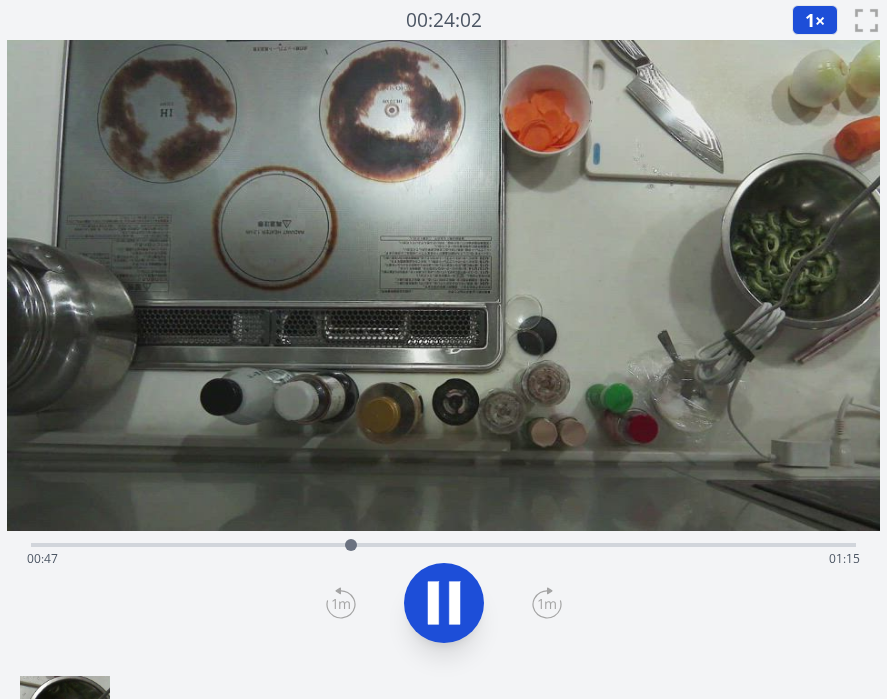 click on "Time elapsed:  00:47
Time remaining:  01:15" at bounding box center (444, 559) 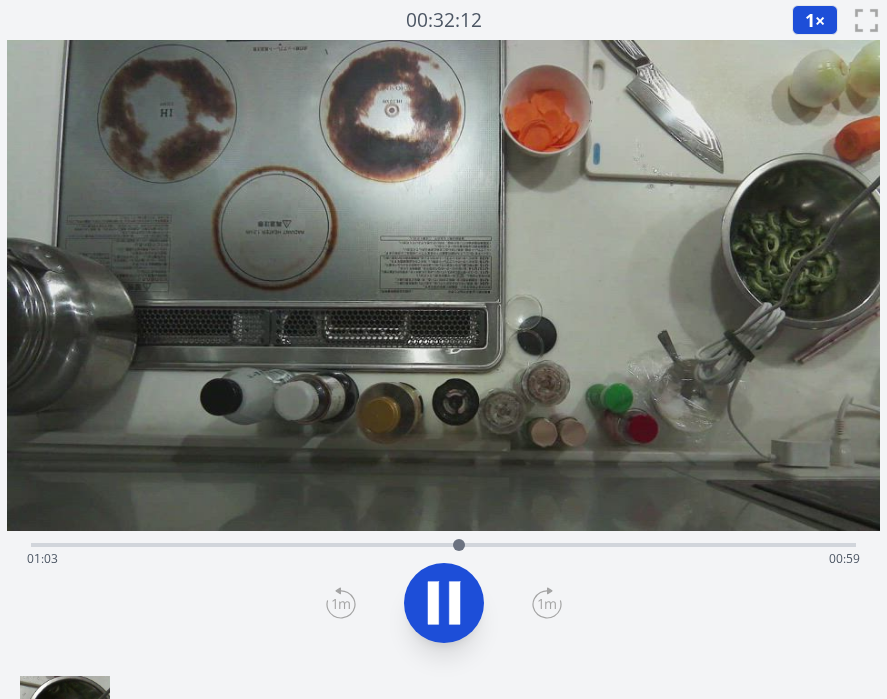 click on "Time elapsed:  01:03
Time remaining:  00:59" at bounding box center (444, 543) 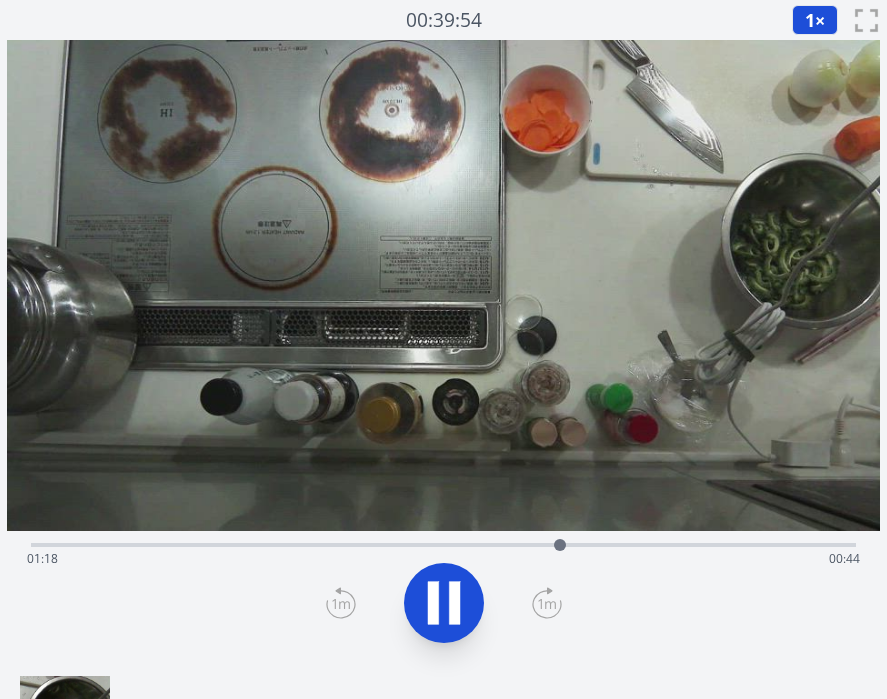 click at bounding box center [444, 285] 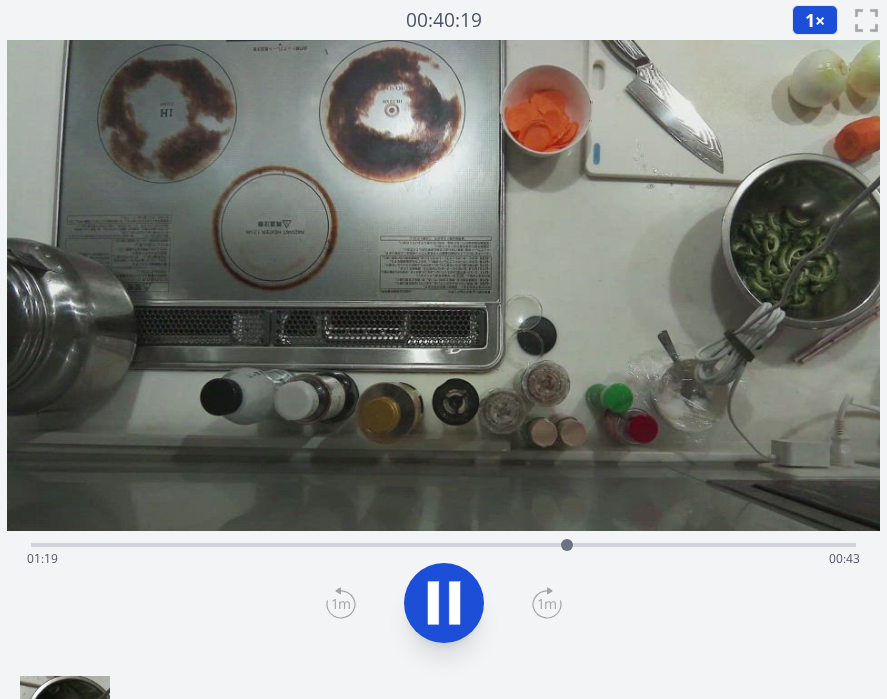 click on "Time elapsed:  01:19
Time remaining:  00:43" at bounding box center (444, 543) 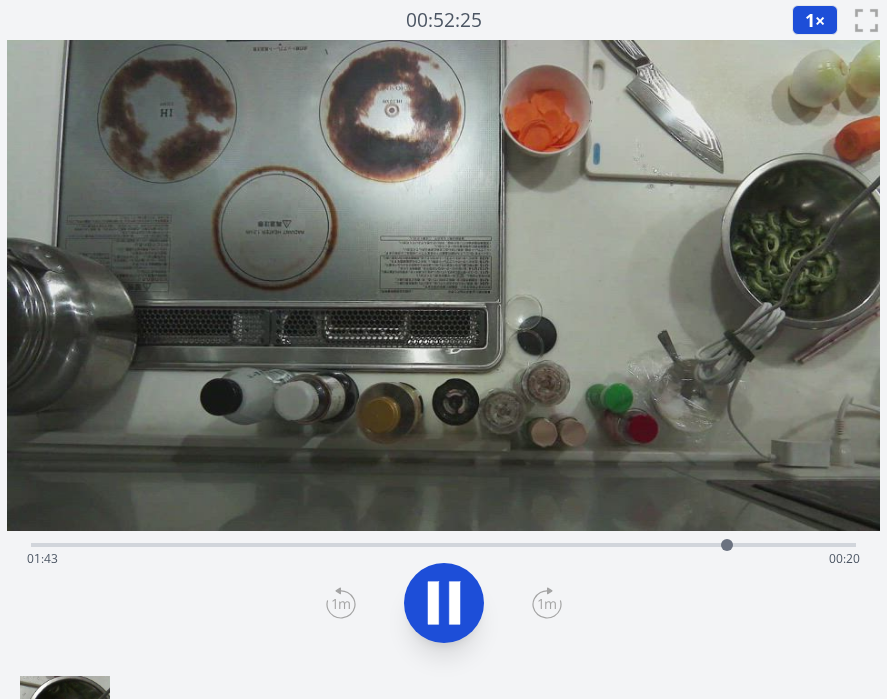 click 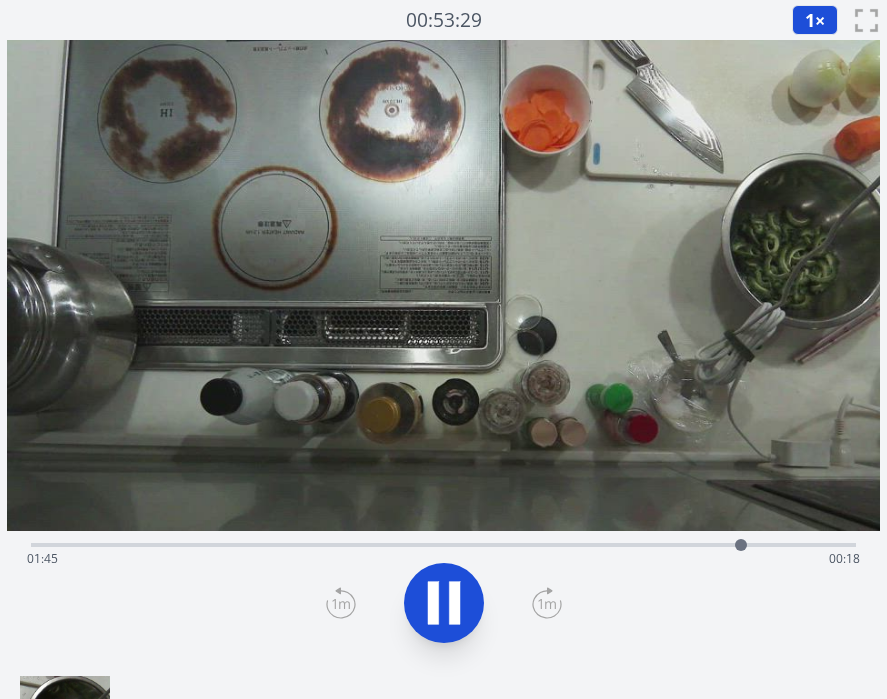 click on "Time elapsed:  01:45
Time remaining:  00:18" at bounding box center (444, 543) 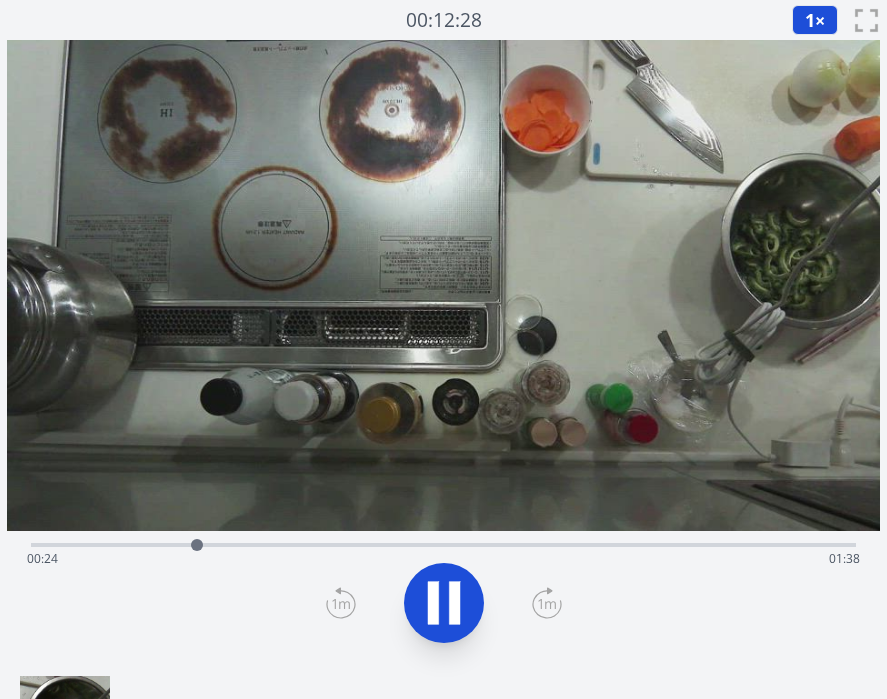 click on "Time elapsed:  00:24
Time remaining:  01:38" at bounding box center [444, 559] 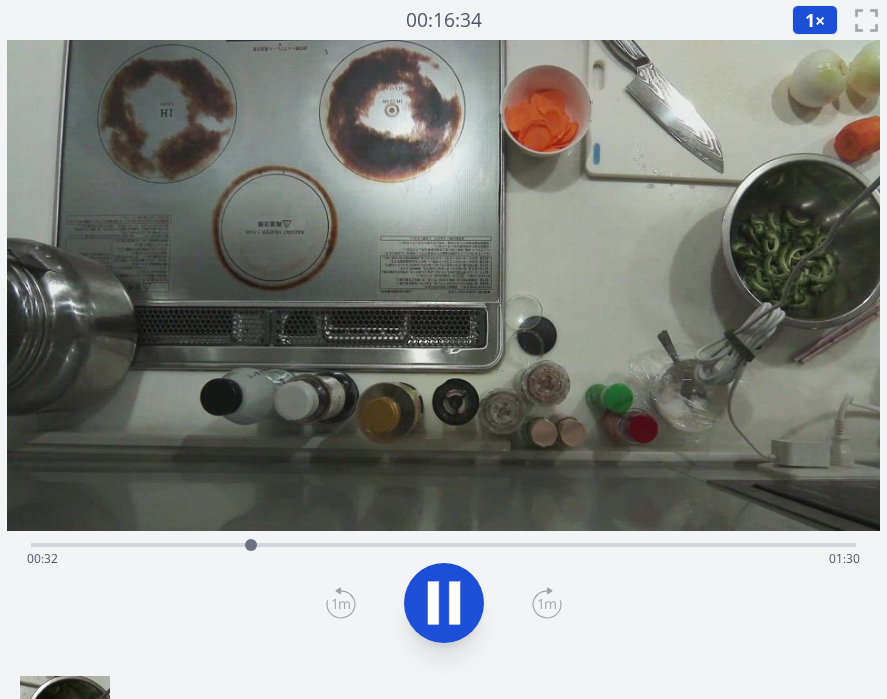 click on "Time elapsed:  00:32
Time remaining:  01:30" at bounding box center [444, 559] 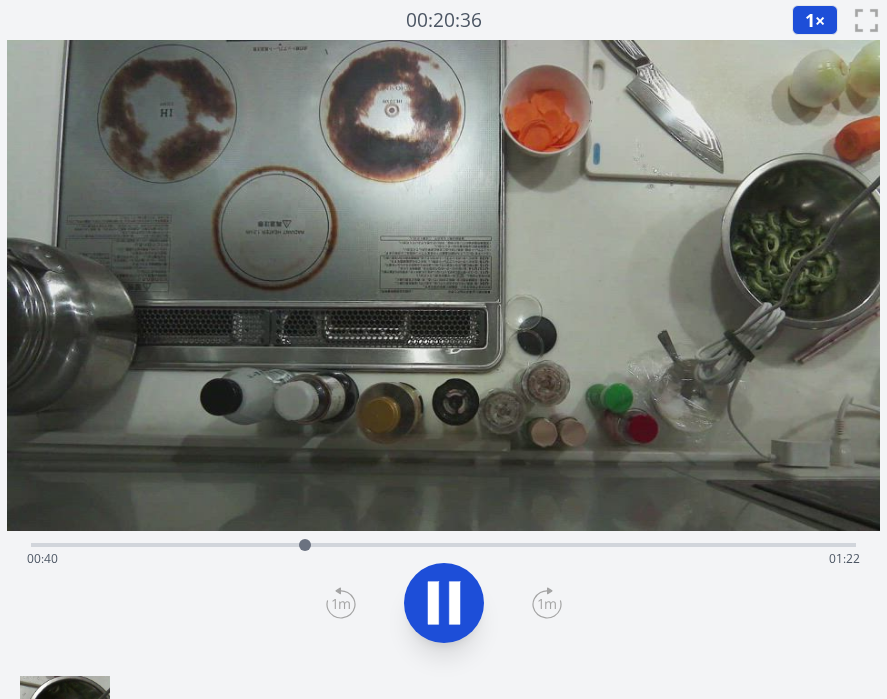 click on "Time elapsed:  00:40
Time remaining:  01:22" at bounding box center (444, 559) 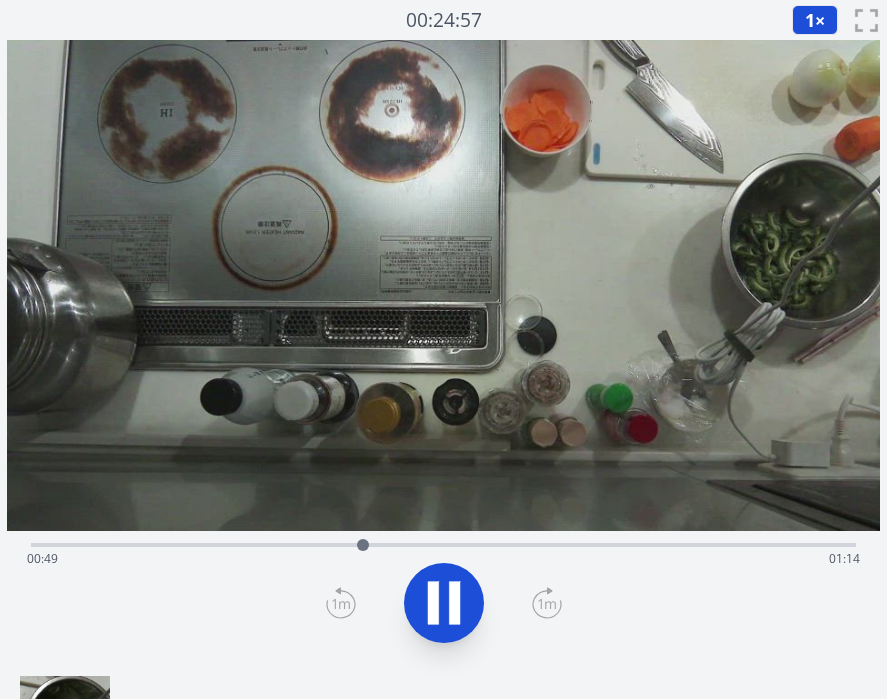 click 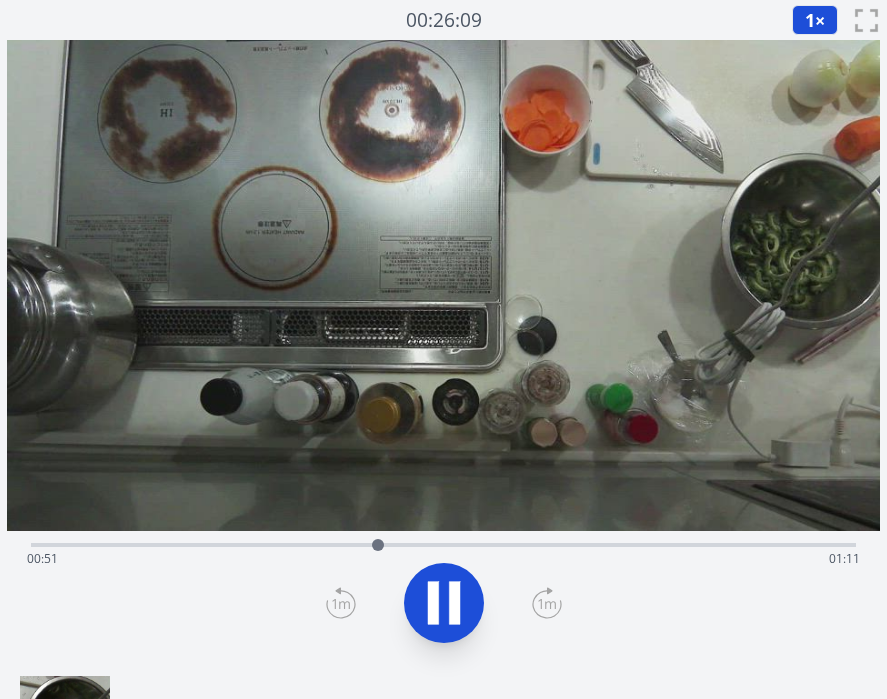 click on "Time elapsed:  00:51
Time remaining:  01:11" at bounding box center (444, 559) 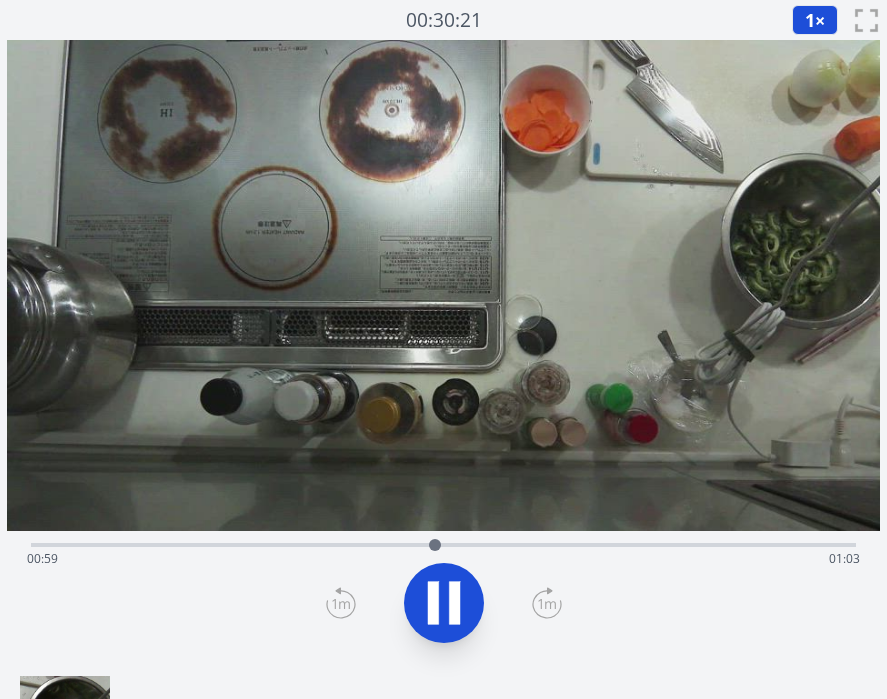 click on "Time elapsed:  00:59
Time remaining:  01:03" at bounding box center [444, 559] 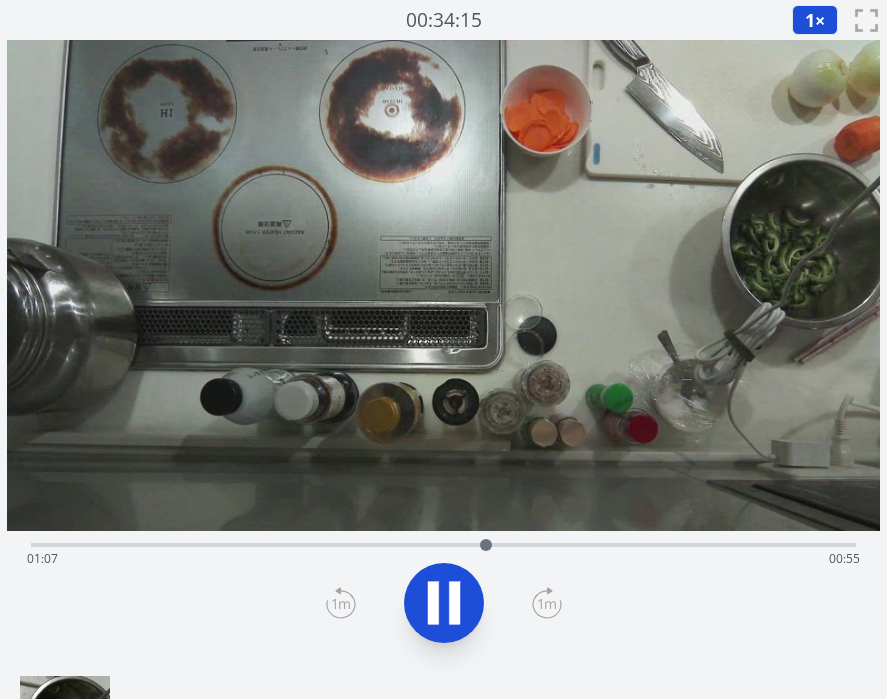 click on "Time elapsed:  01:07
Time remaining:  00:55" at bounding box center [444, 559] 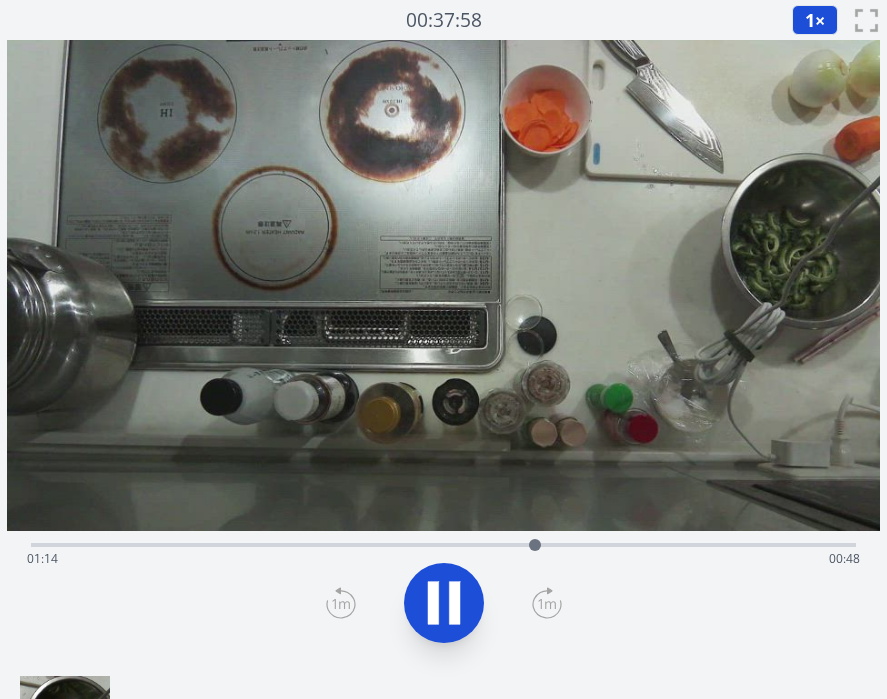 click on "Time elapsed:  01:14
Time remaining:  00:48" at bounding box center (444, 559) 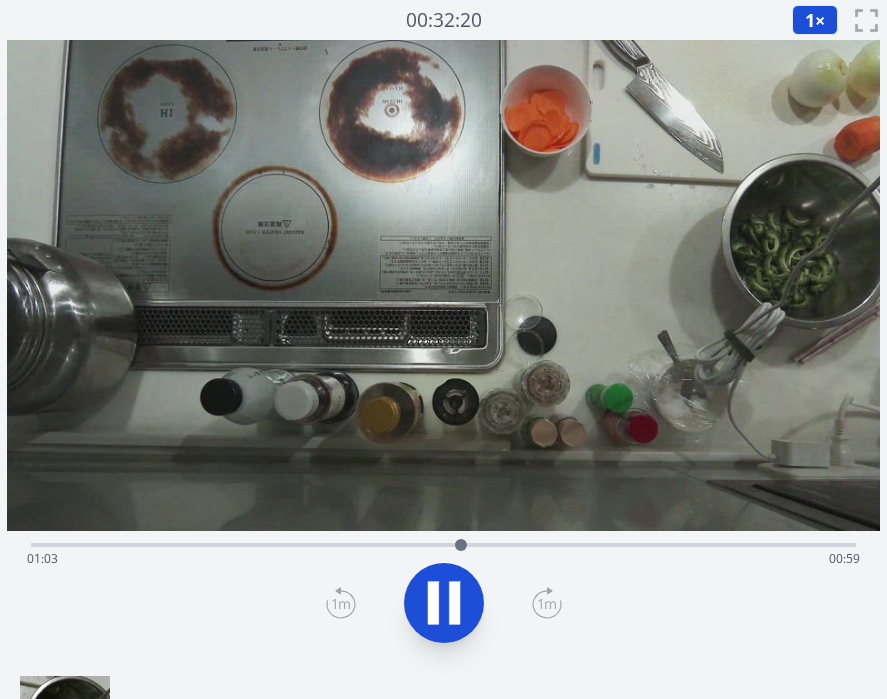 click on "Time elapsed:  01:03
Time remaining:  00:59" at bounding box center (444, 559) 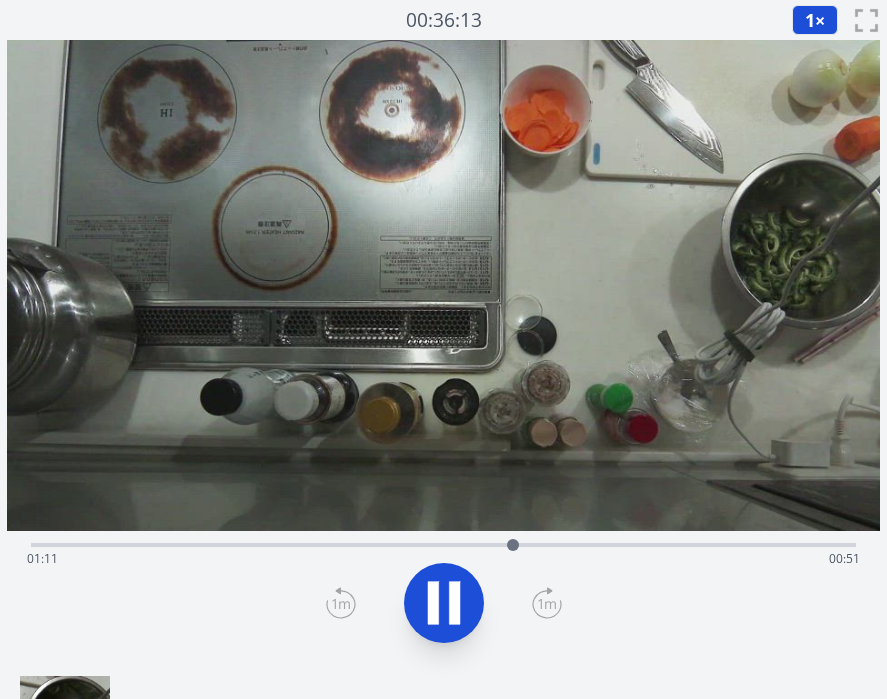 click on "Time elapsed:  01:11
Time remaining:  00:51" at bounding box center [444, 559] 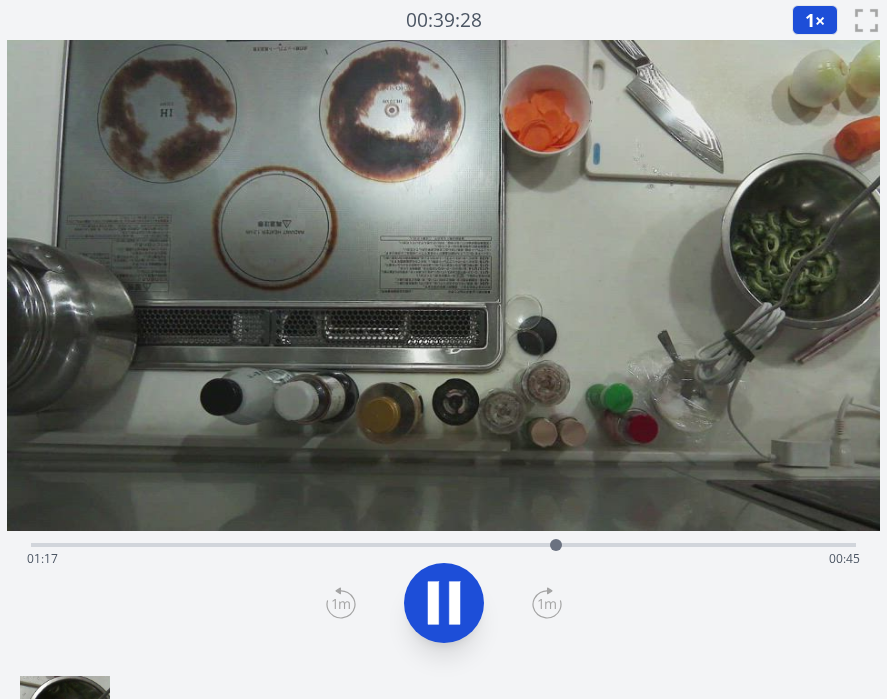 click on "Time elapsed:  01:17
Time remaining:  00:45" at bounding box center (444, 559) 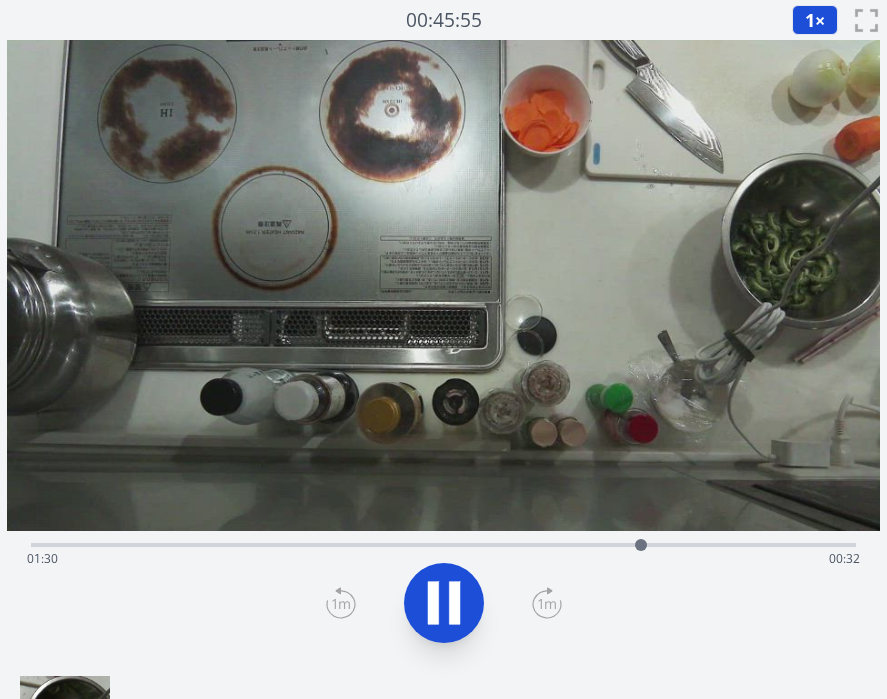 click on "Time elapsed:  01:30
Time remaining:  00:32" at bounding box center [444, 543] 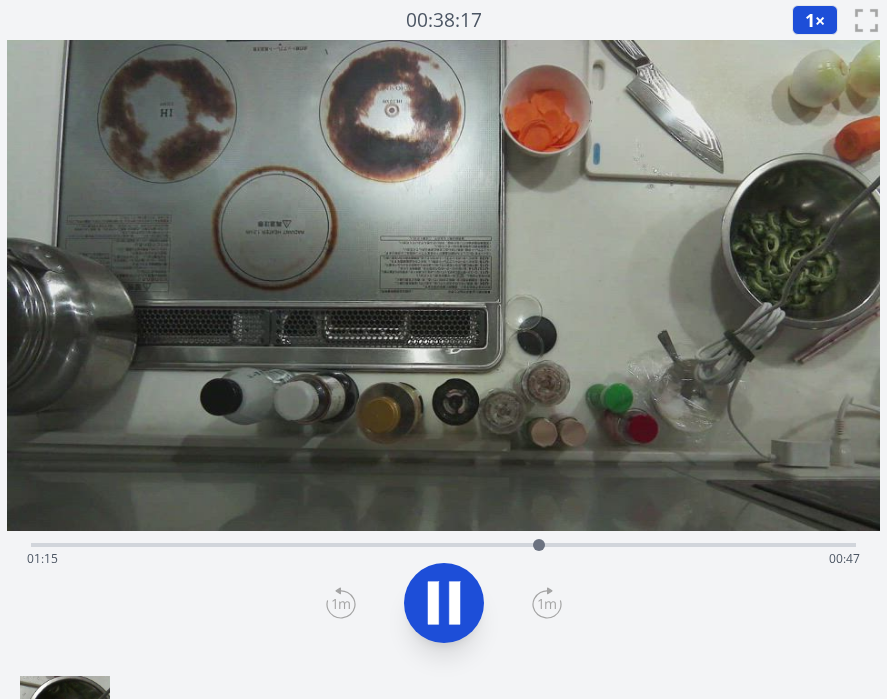 click on "Time elapsed:  01:15
Time remaining:  00:47" at bounding box center (444, 559) 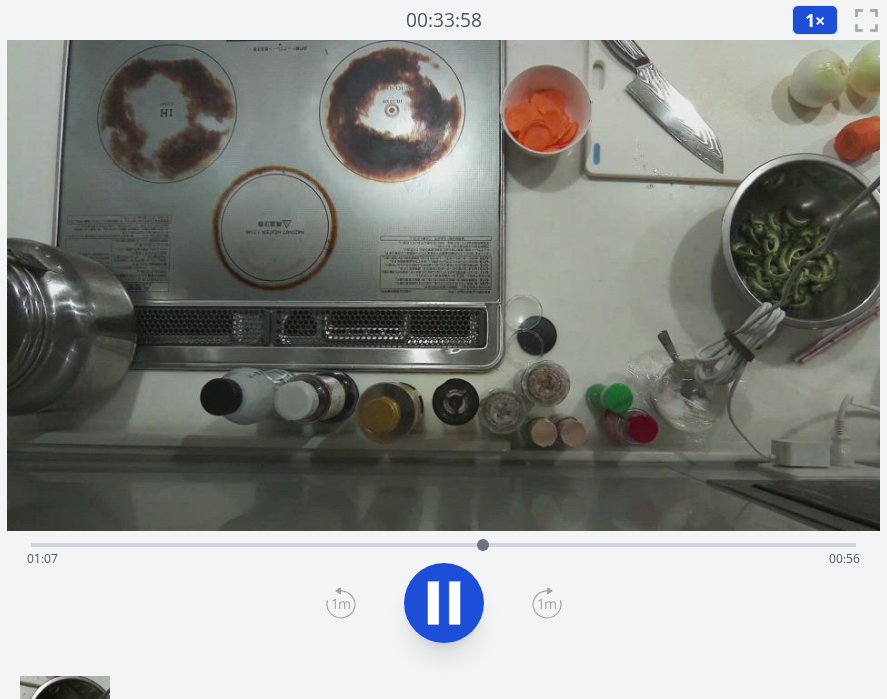click 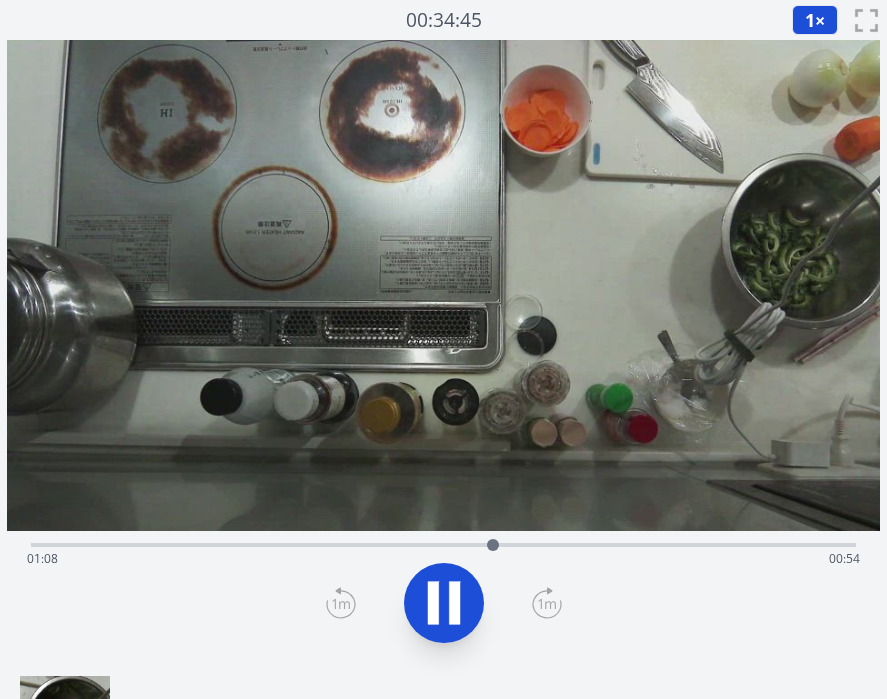 click 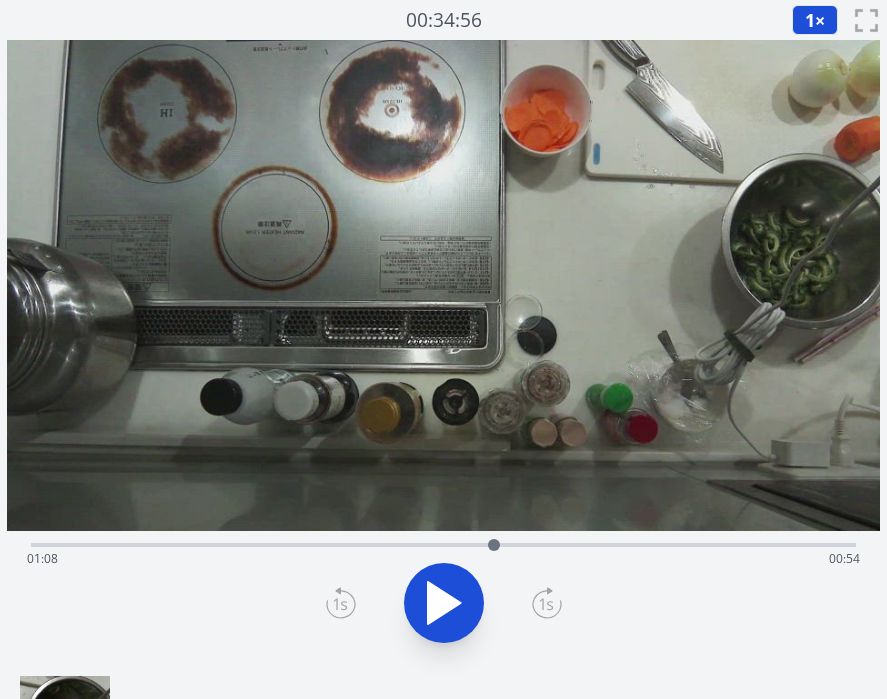 click on "Time elapsed:  01:08
Time remaining:  00:54" at bounding box center [444, 559] 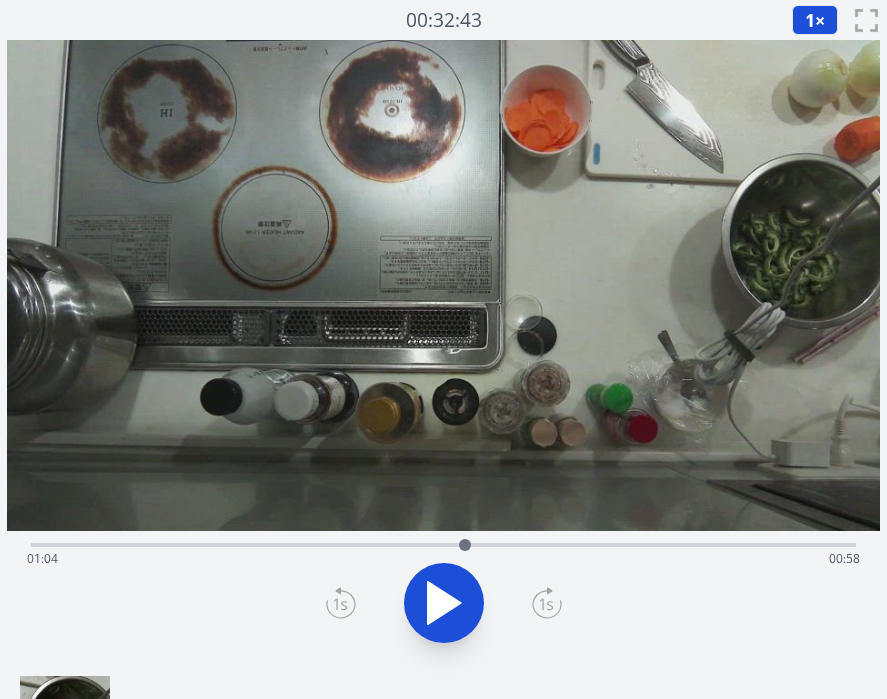 click 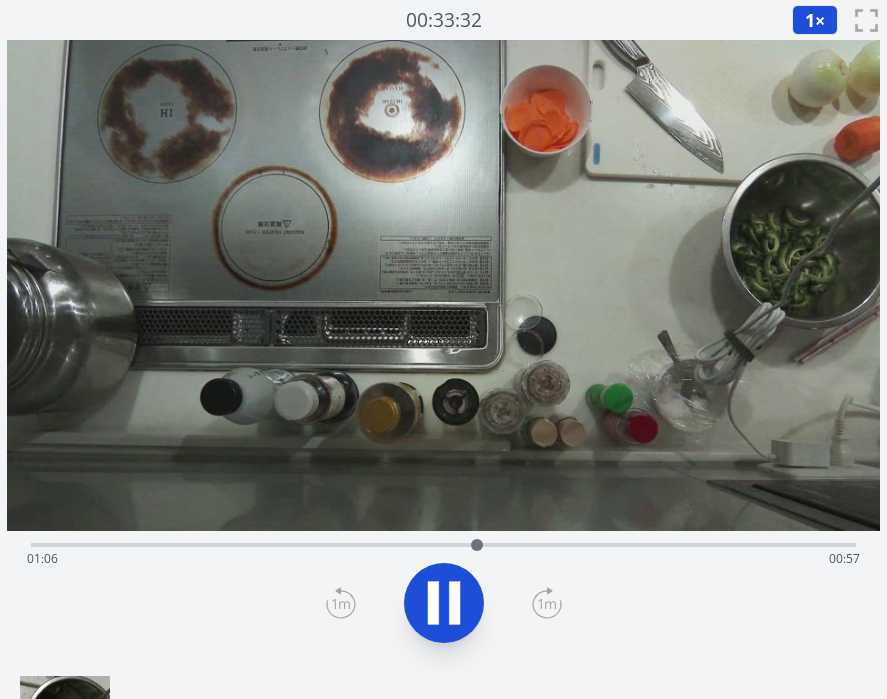 click 